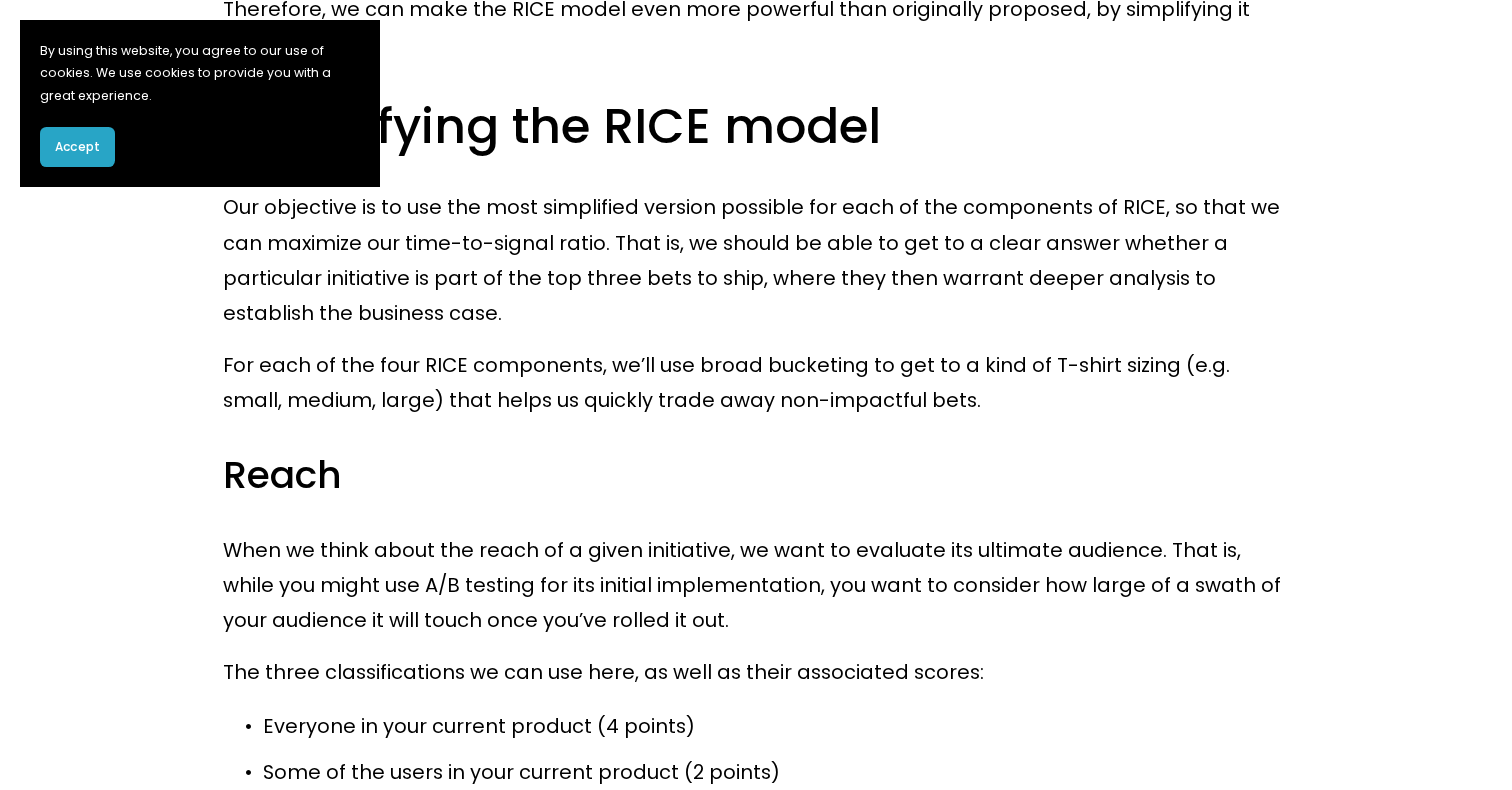 scroll, scrollTop: 8412, scrollLeft: 0, axis: vertical 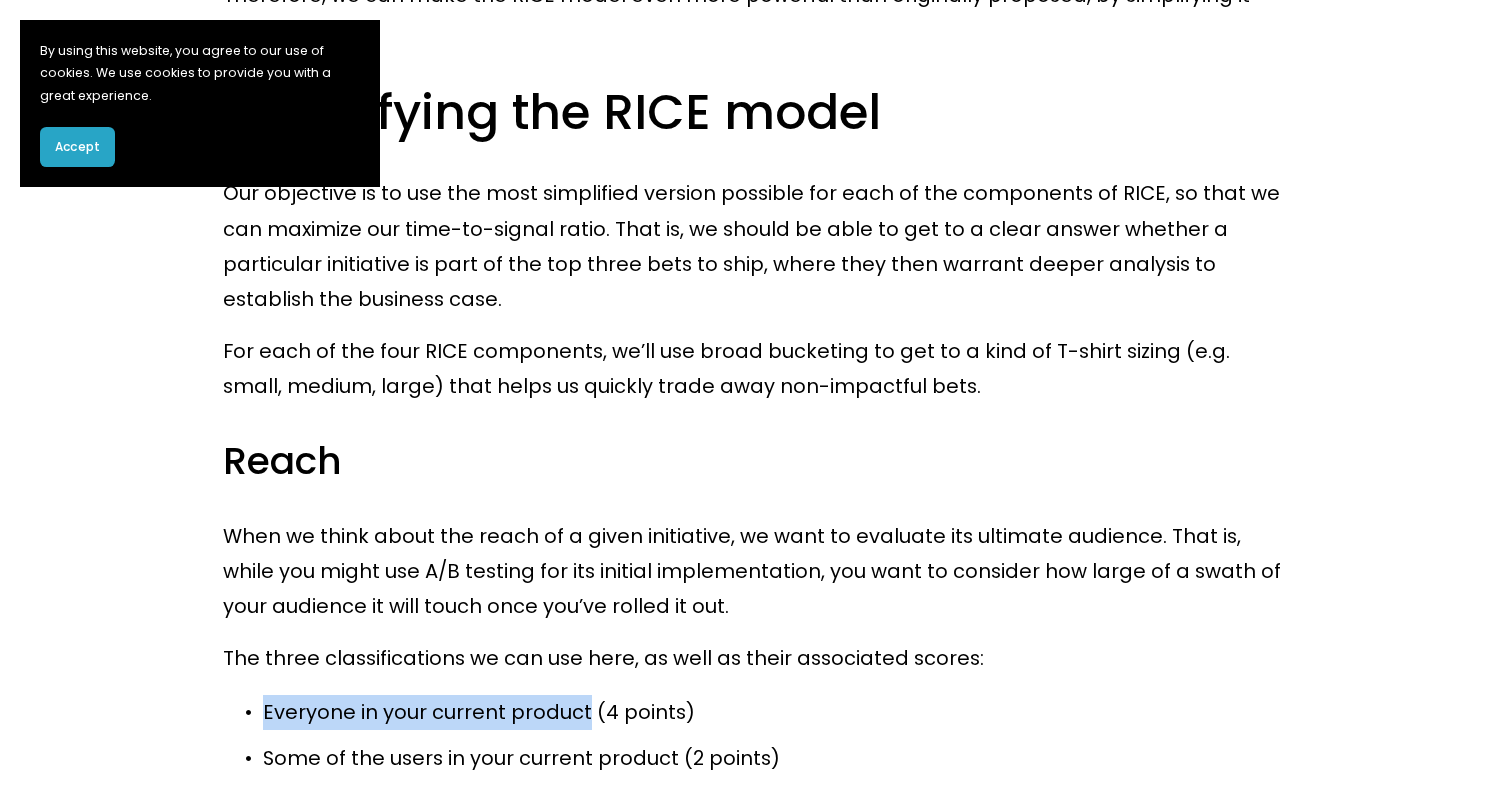 drag, startPoint x: 265, startPoint y: 575, endPoint x: 582, endPoint y: 562, distance: 317.26645 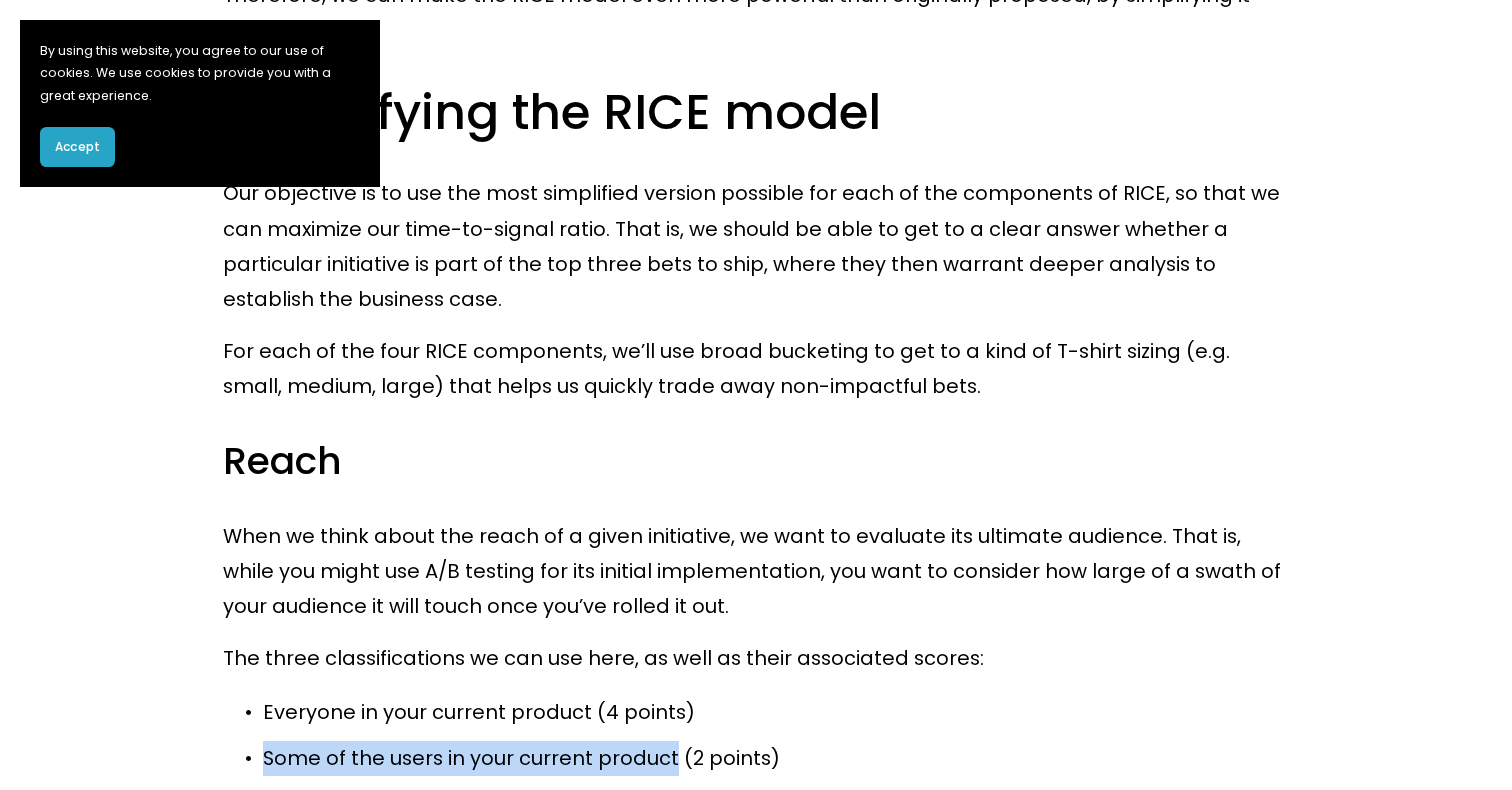 drag, startPoint x: 265, startPoint y: 614, endPoint x: 670, endPoint y: 613, distance: 405.00122 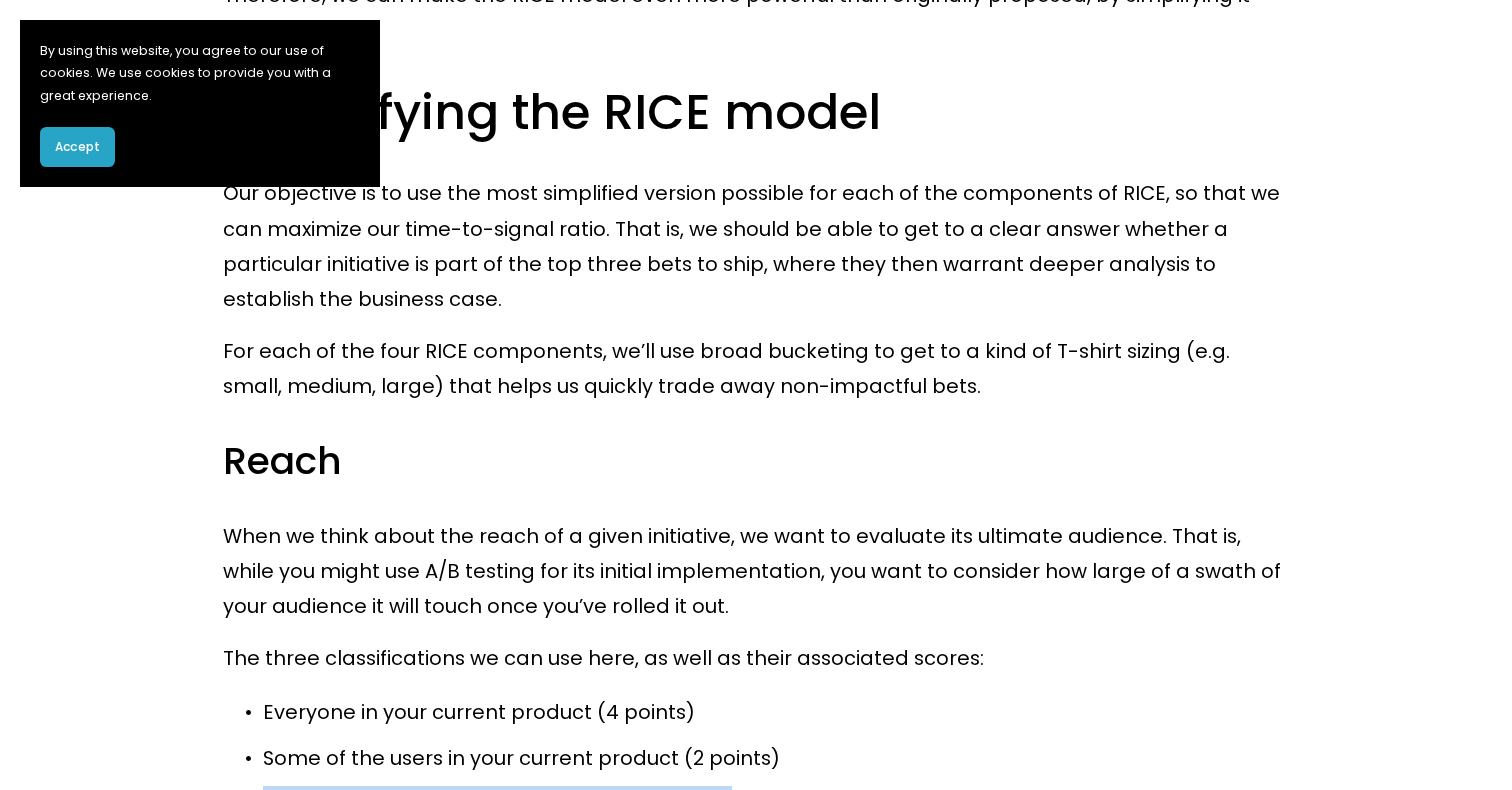 drag, startPoint x: 263, startPoint y: 664, endPoint x: 717, endPoint y: 654, distance: 454.1101 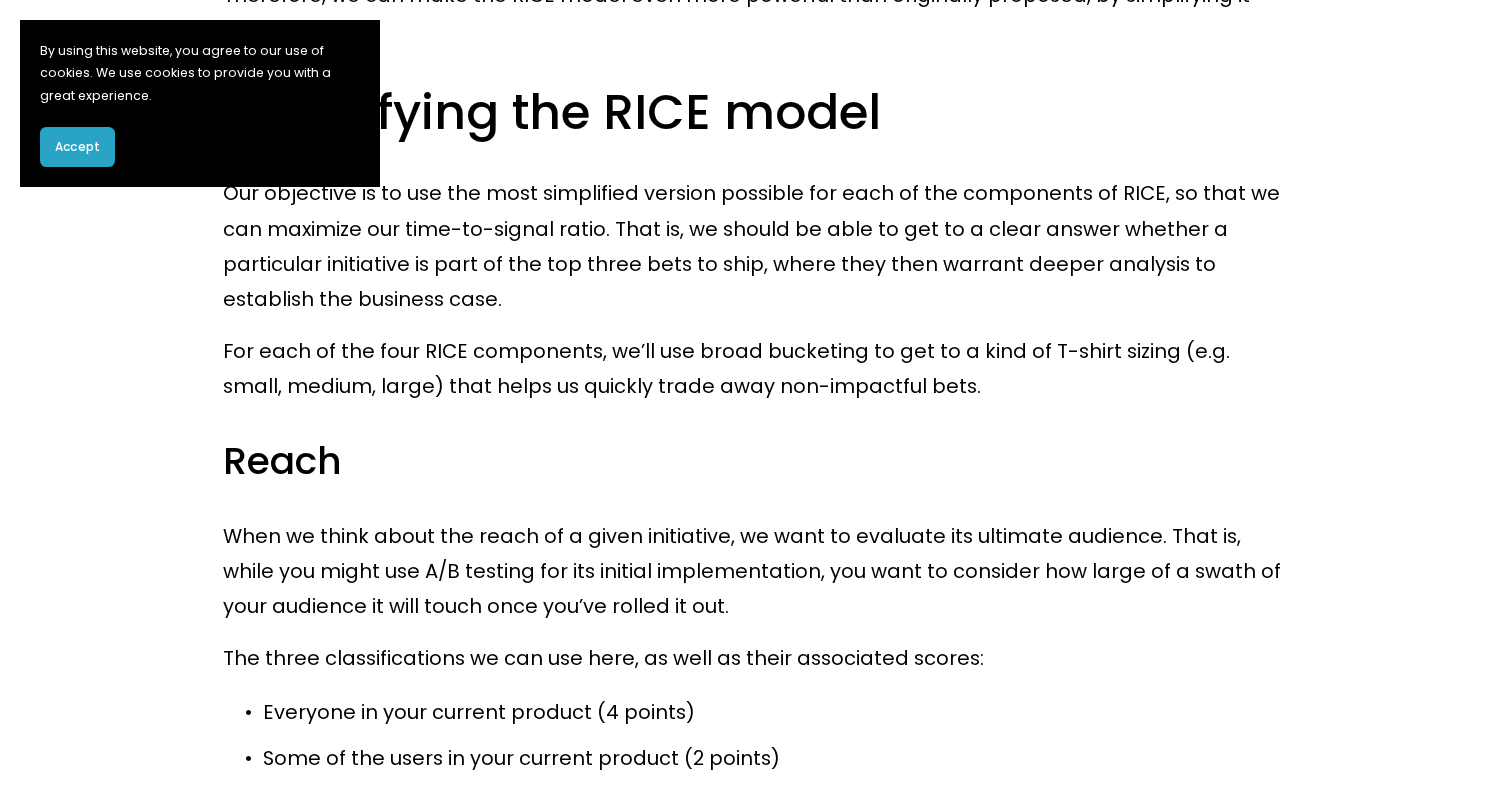 drag, startPoint x: 392, startPoint y: 720, endPoint x: 737, endPoint y: 720, distance: 345 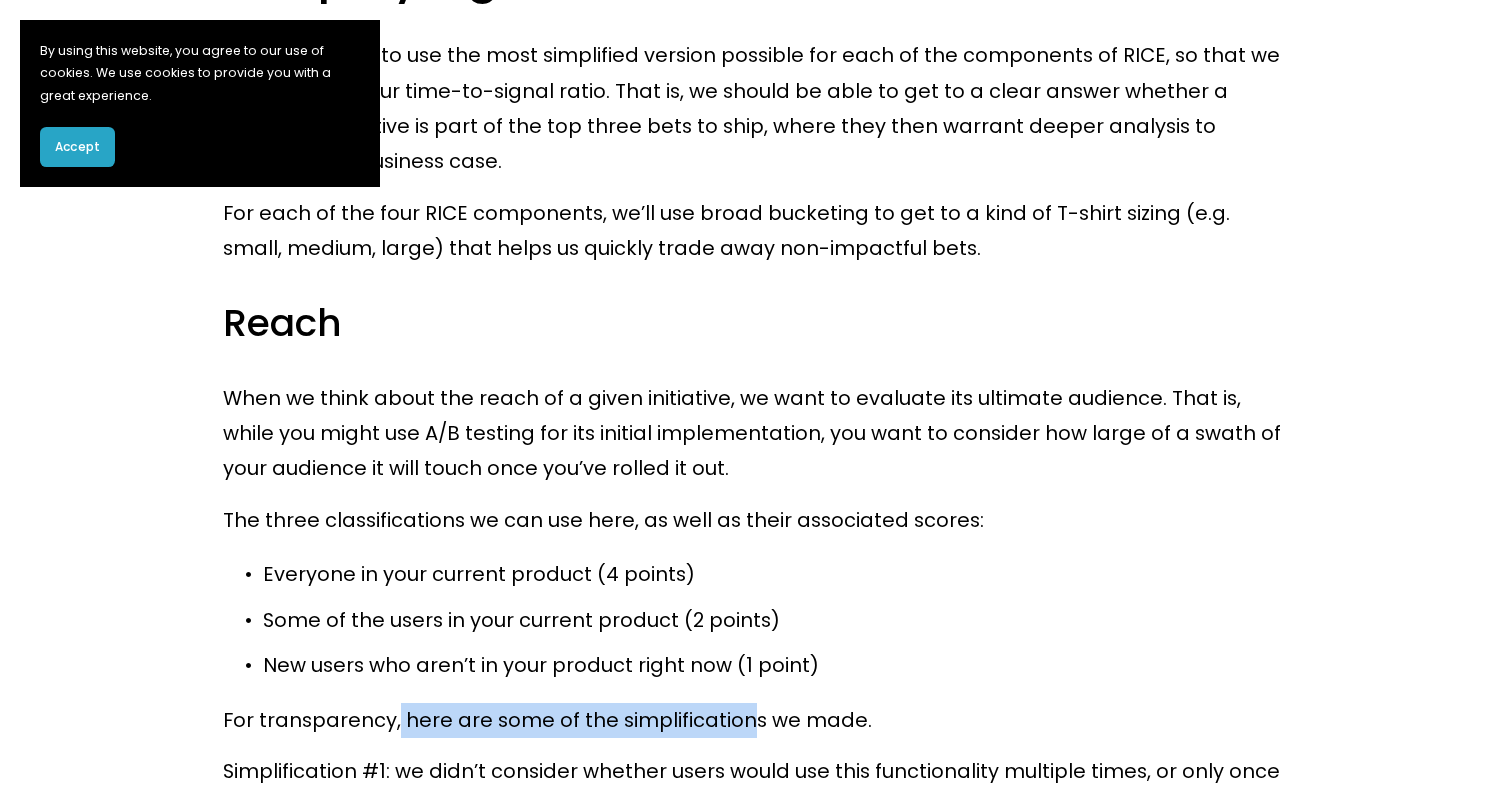 scroll, scrollTop: 8557, scrollLeft: 0, axis: vertical 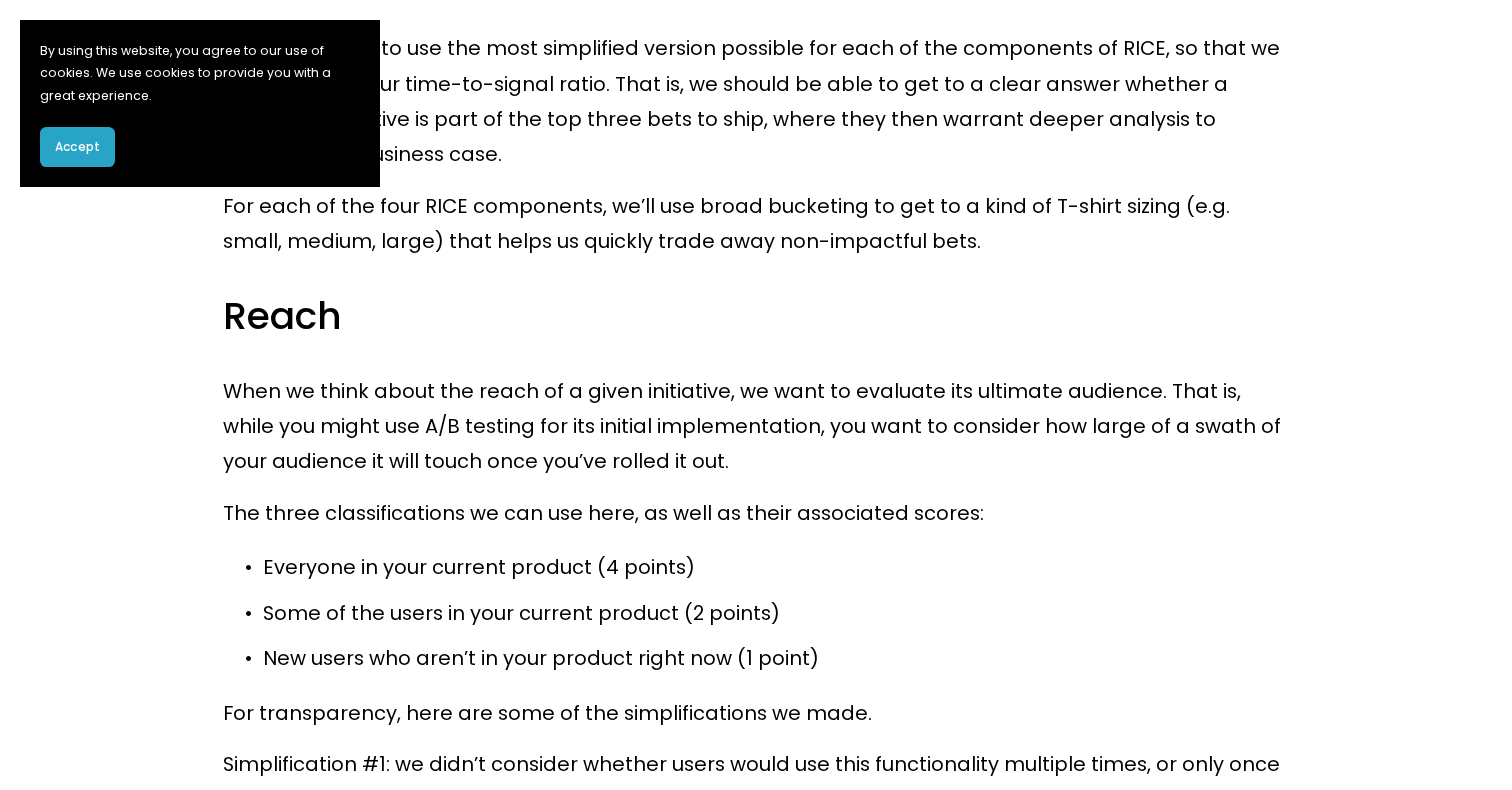 click on "Simplification #1: we didn’t consider whether users would use this functionality multiple times, or only once per user." at bounding box center [756, 782] 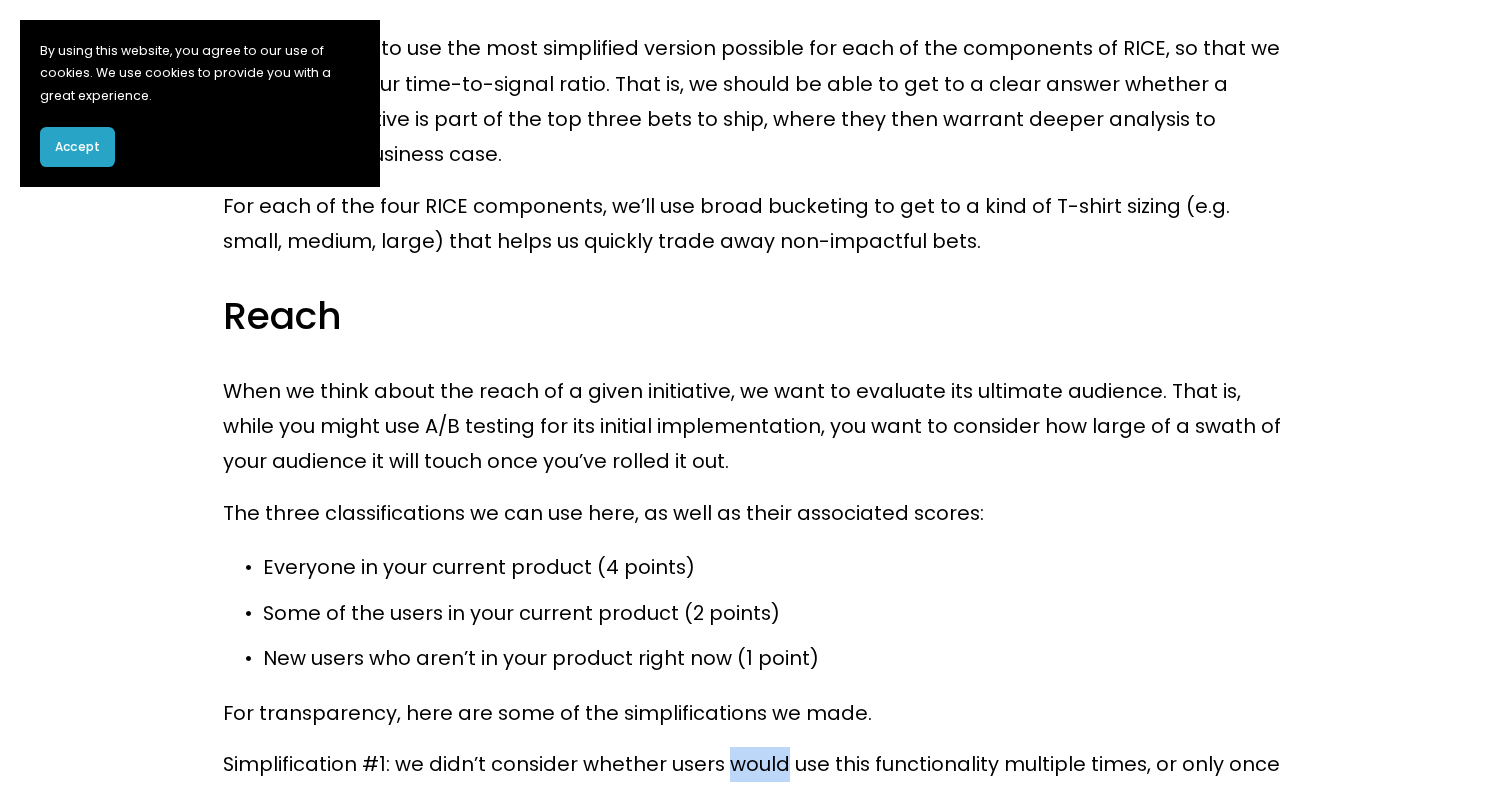 click on "Simplification #1: we didn’t consider whether users would use this functionality multiple times, or only once per user." at bounding box center [756, 782] 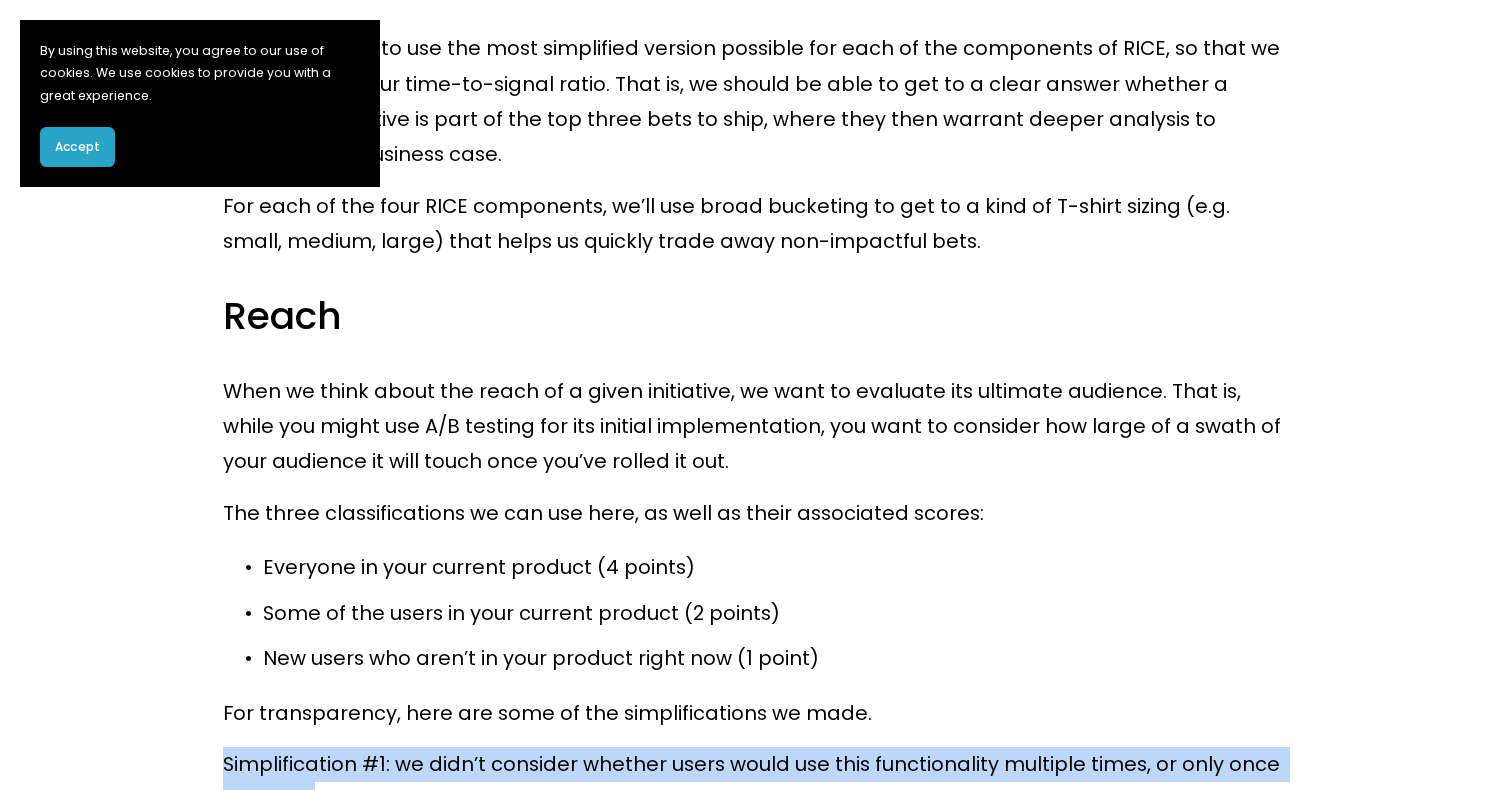 click on "Simplification #1: we didn’t consider whether users would use this functionality multiple times, or only once per user." at bounding box center [756, 782] 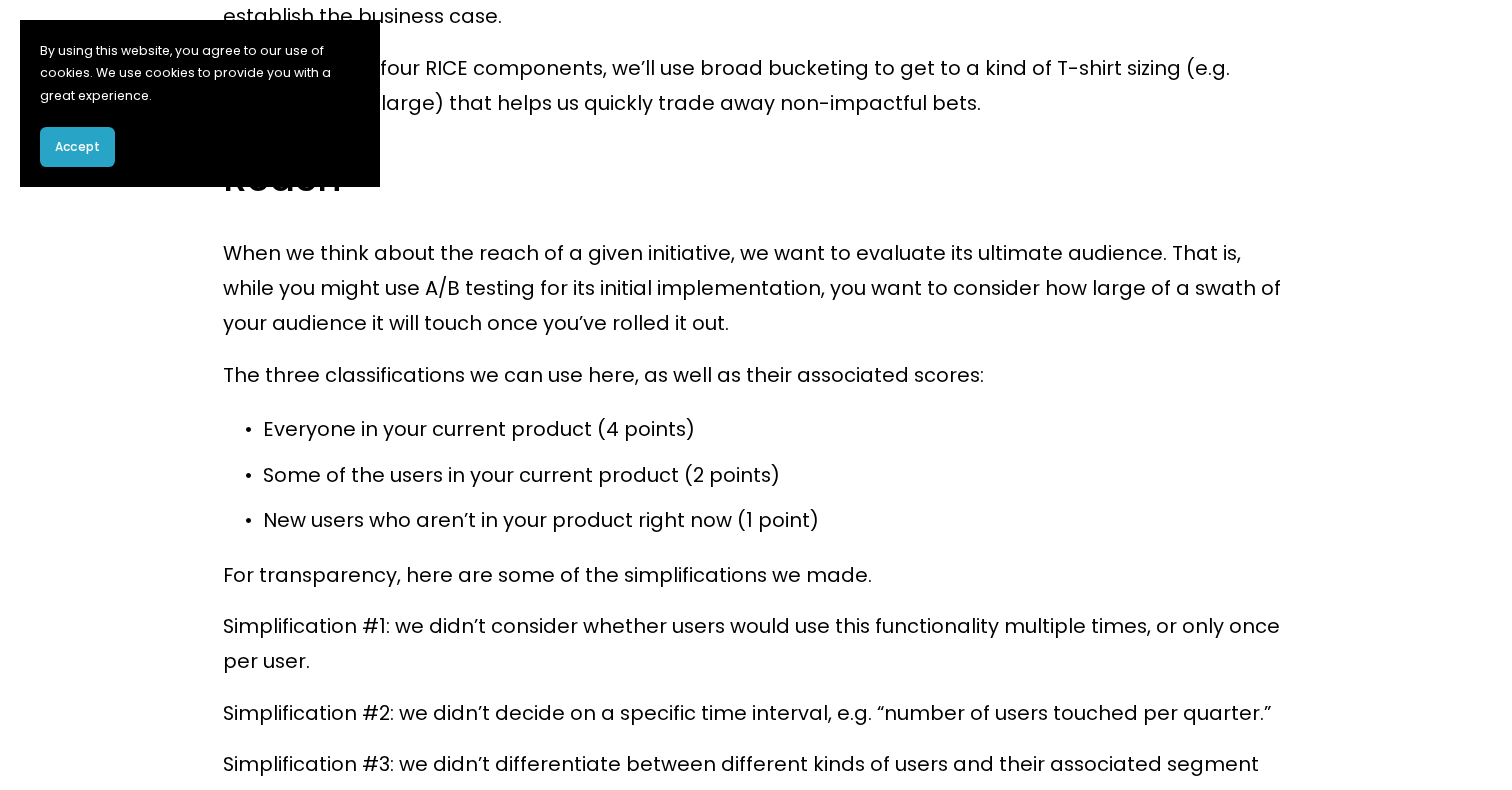 scroll, scrollTop: 8705, scrollLeft: 0, axis: vertical 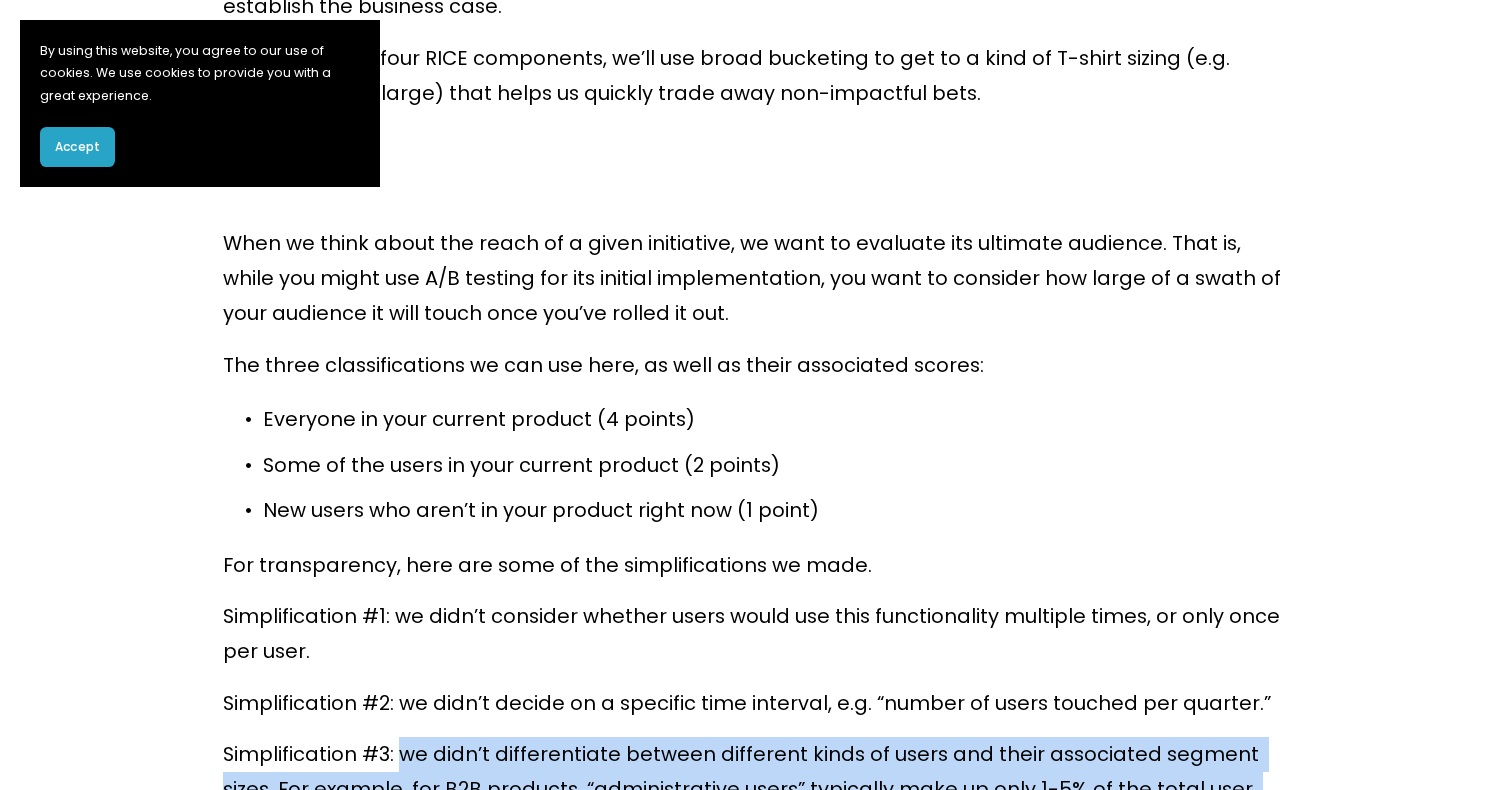 drag, startPoint x: 403, startPoint y: 614, endPoint x: 471, endPoint y: 679, distance: 94.06912 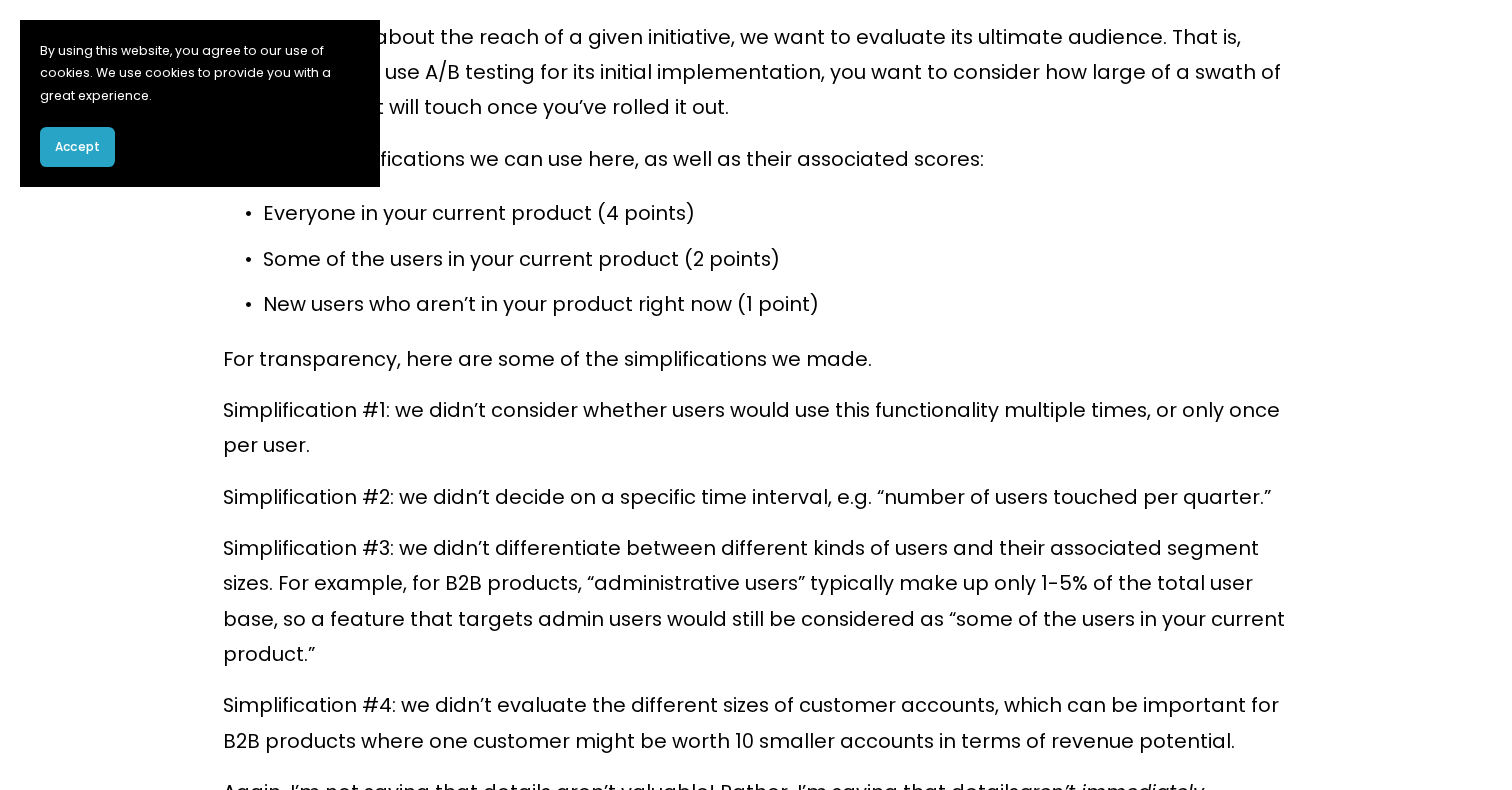 scroll, scrollTop: 8919, scrollLeft: 0, axis: vertical 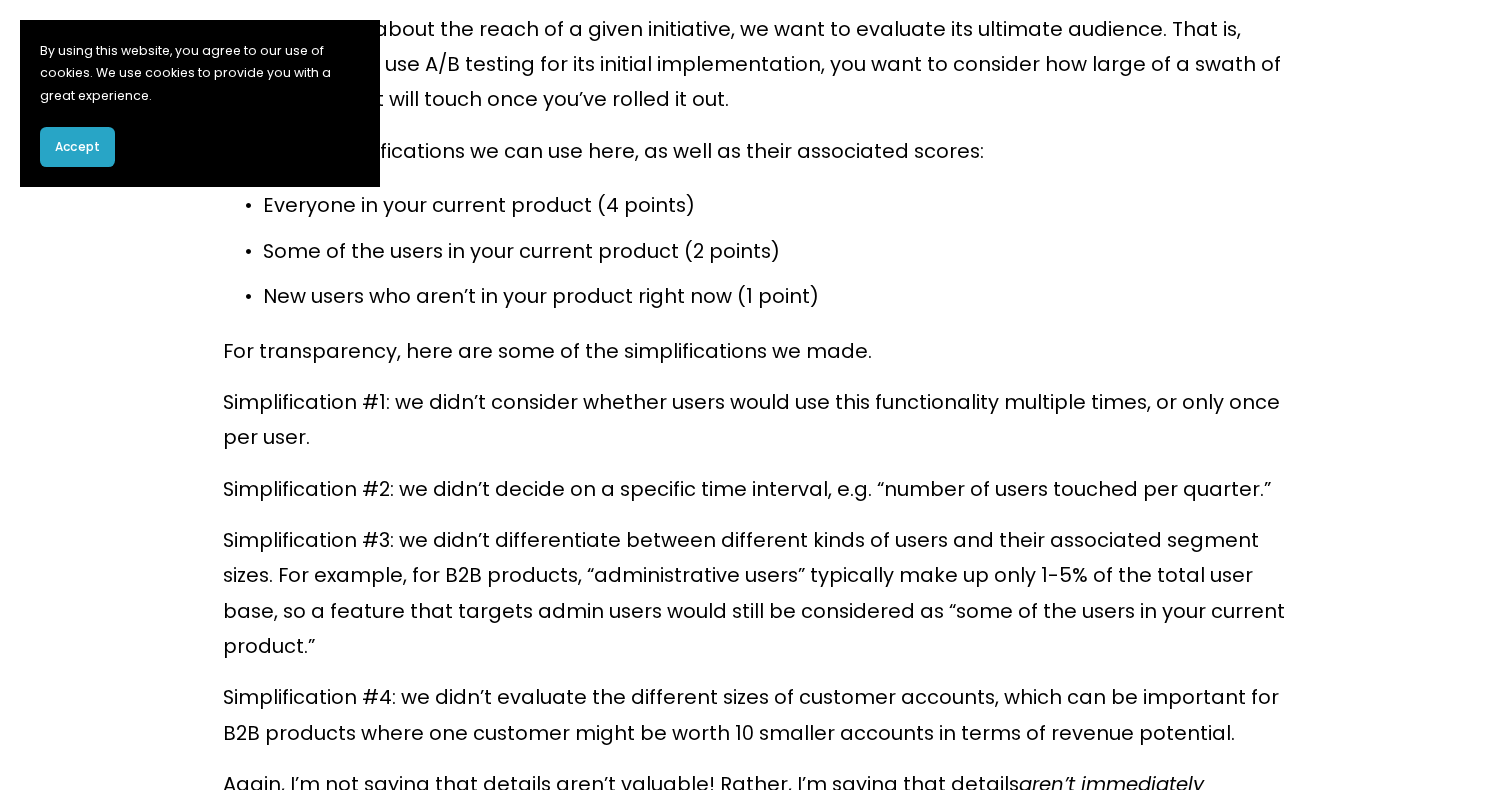 drag, startPoint x: 228, startPoint y: 637, endPoint x: 629, endPoint y: 630, distance: 401.0611 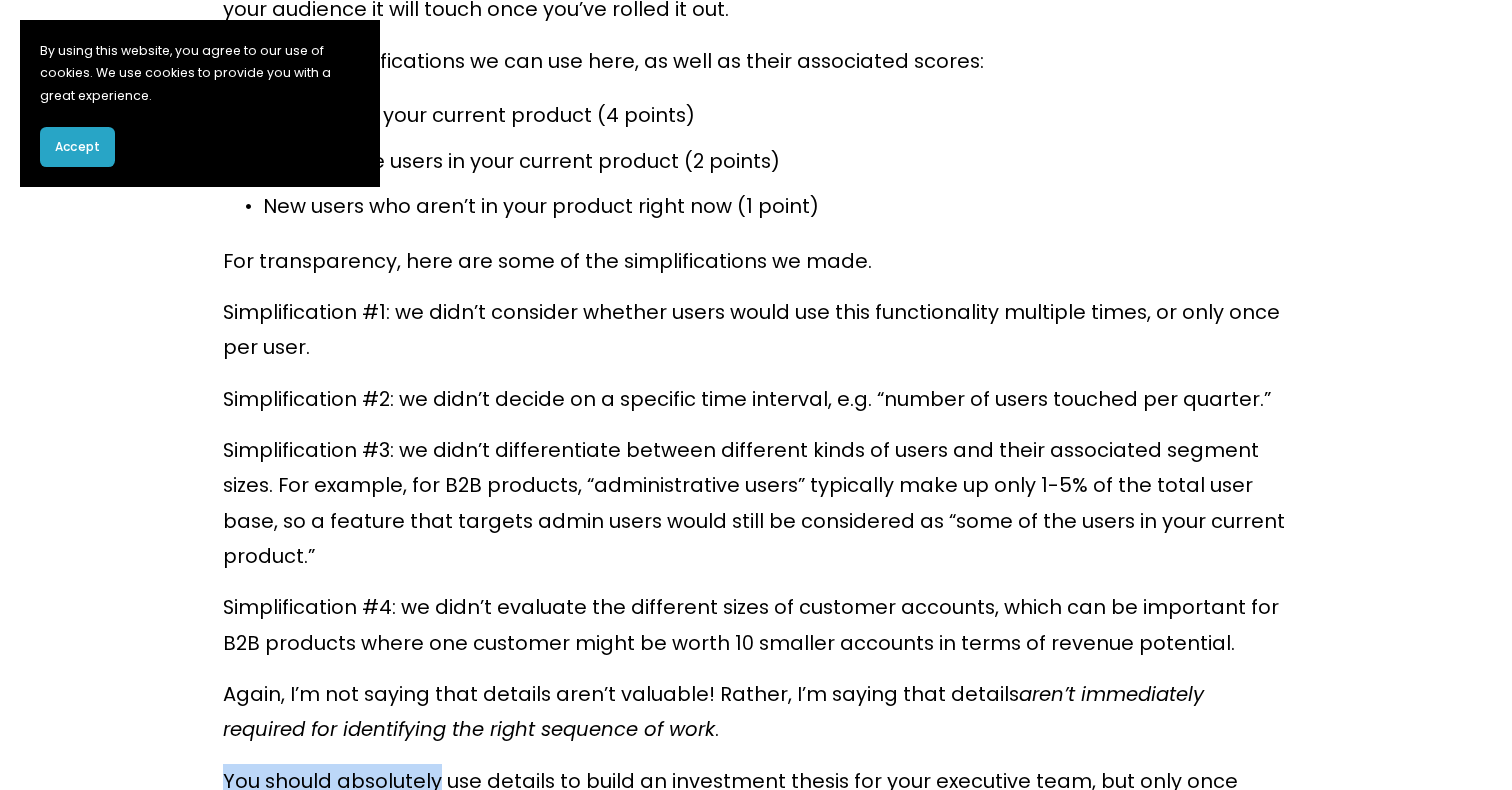scroll, scrollTop: 9024, scrollLeft: 0, axis: vertical 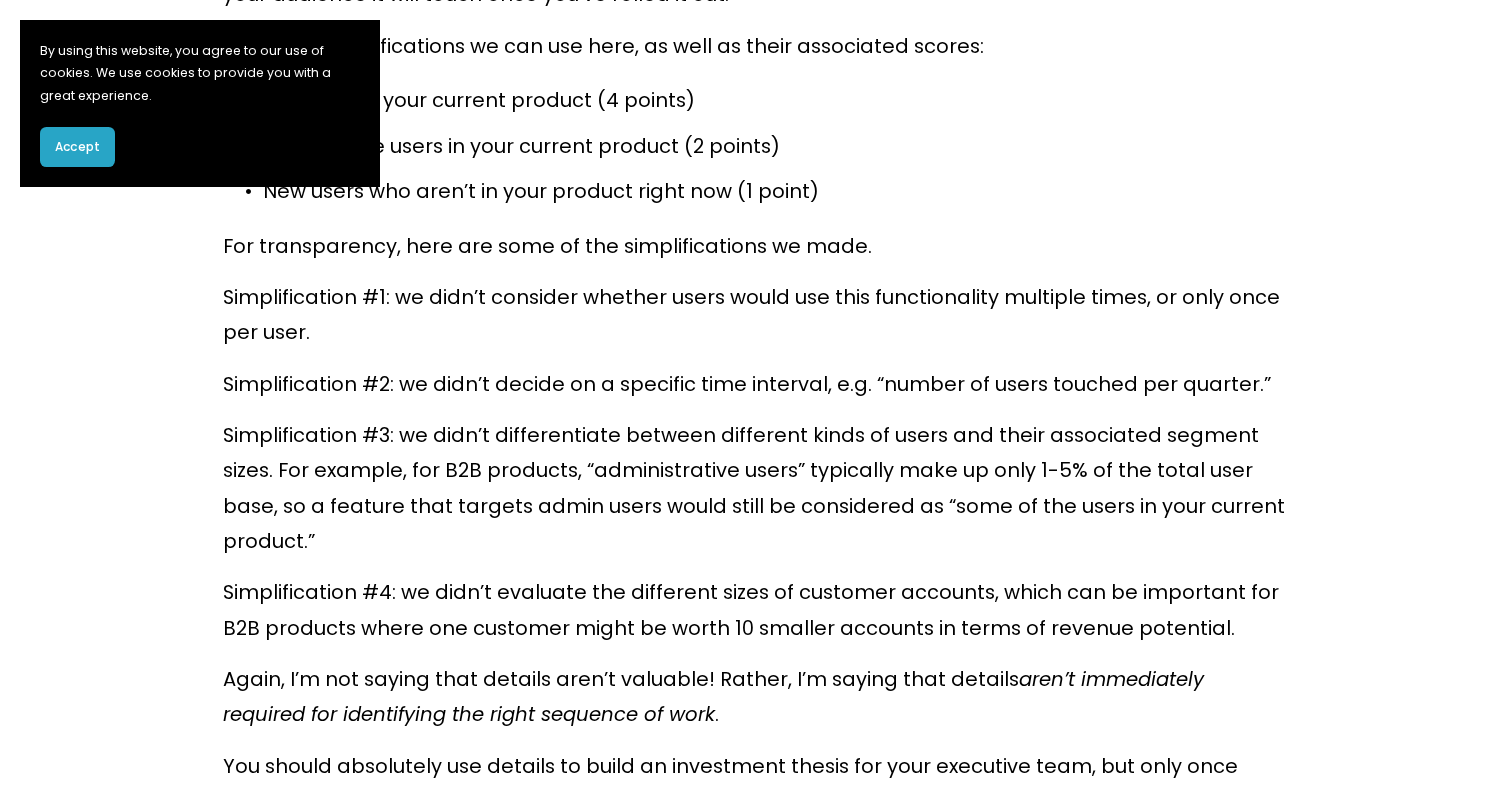 drag, startPoint x: 488, startPoint y: 628, endPoint x: 762, endPoint y: 623, distance: 274.04562 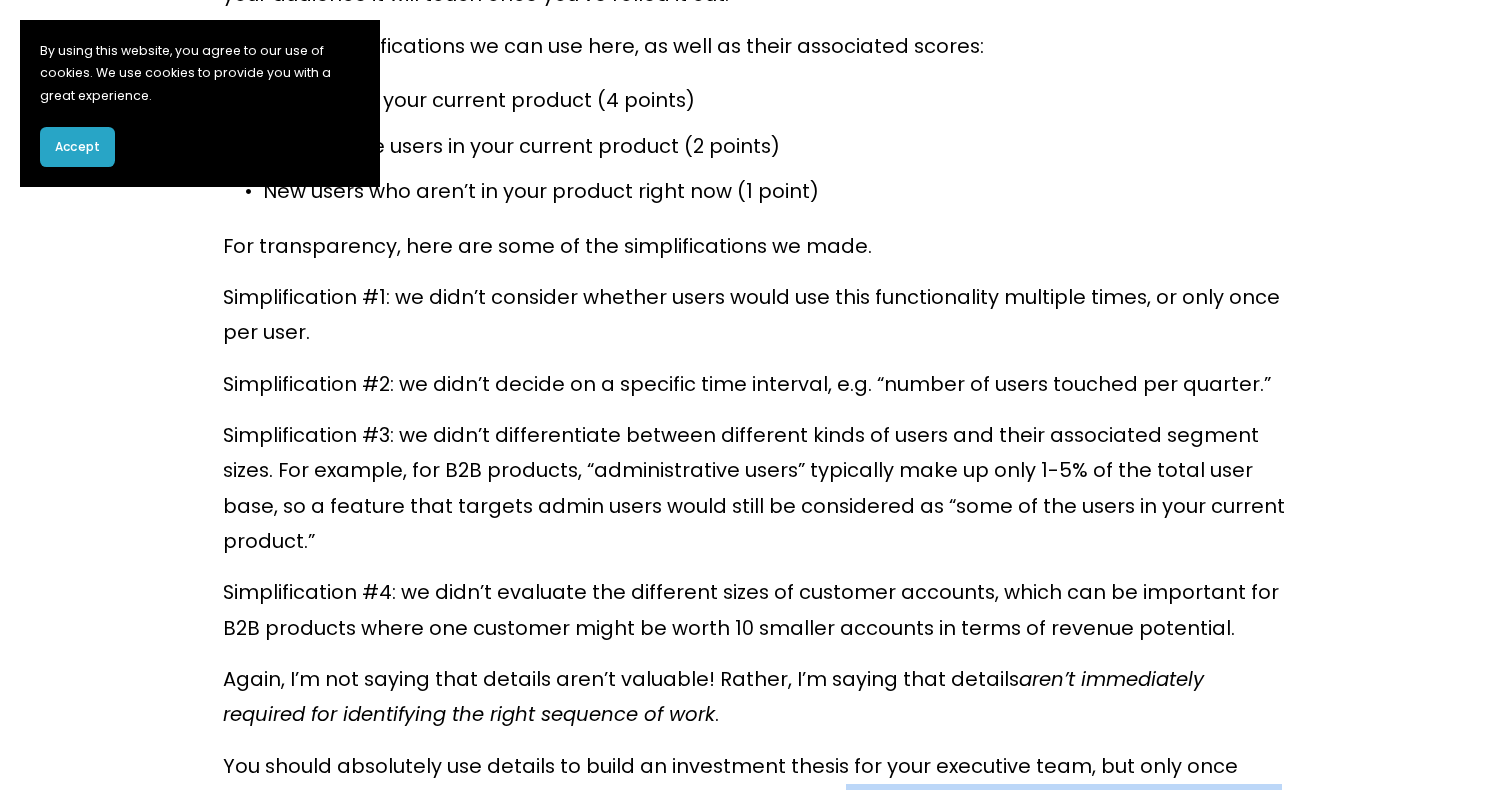 drag, startPoint x: 762, startPoint y: 623, endPoint x: 825, endPoint y: 672, distance: 79.81228 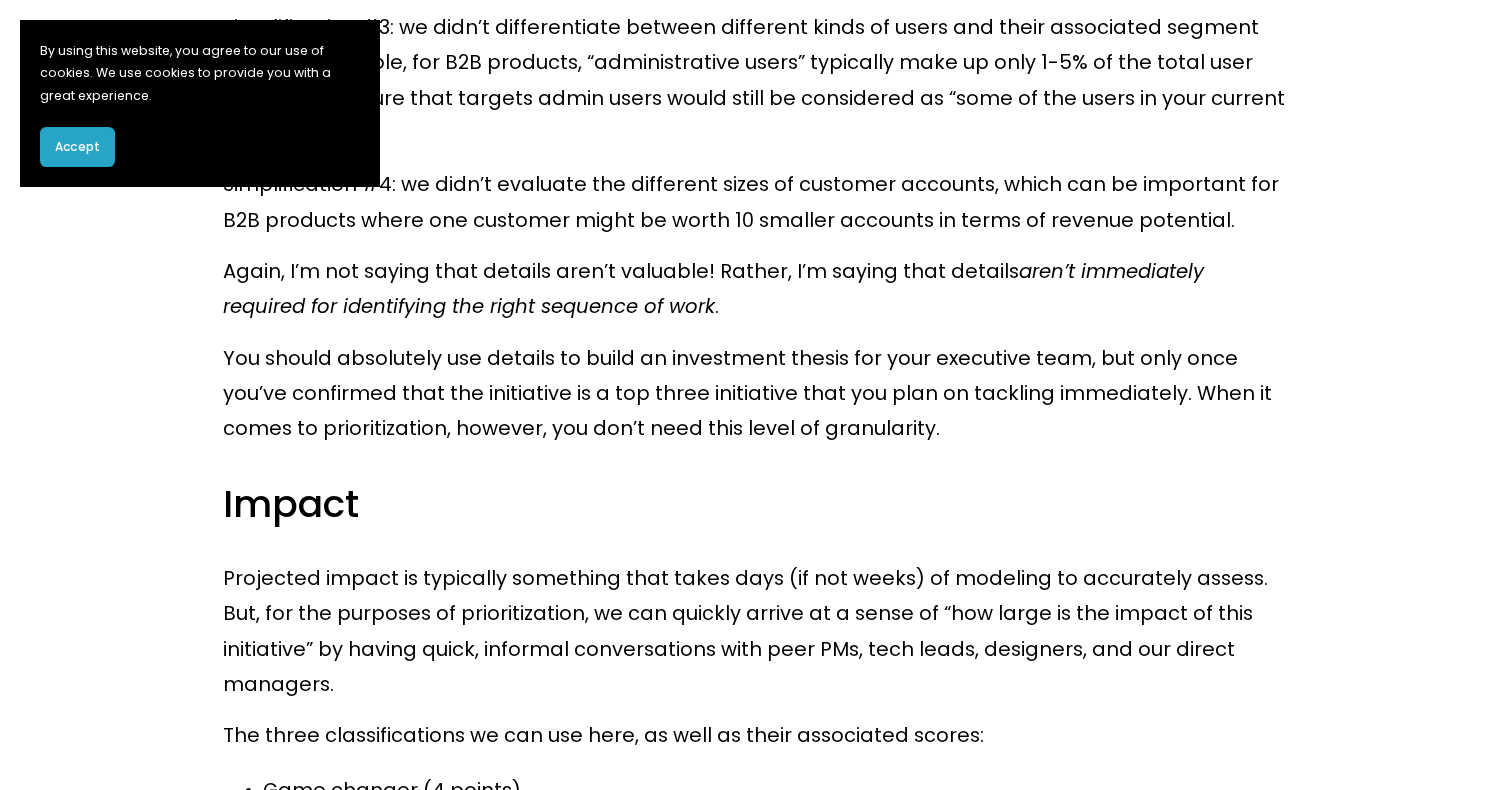 scroll, scrollTop: 9444, scrollLeft: 0, axis: vertical 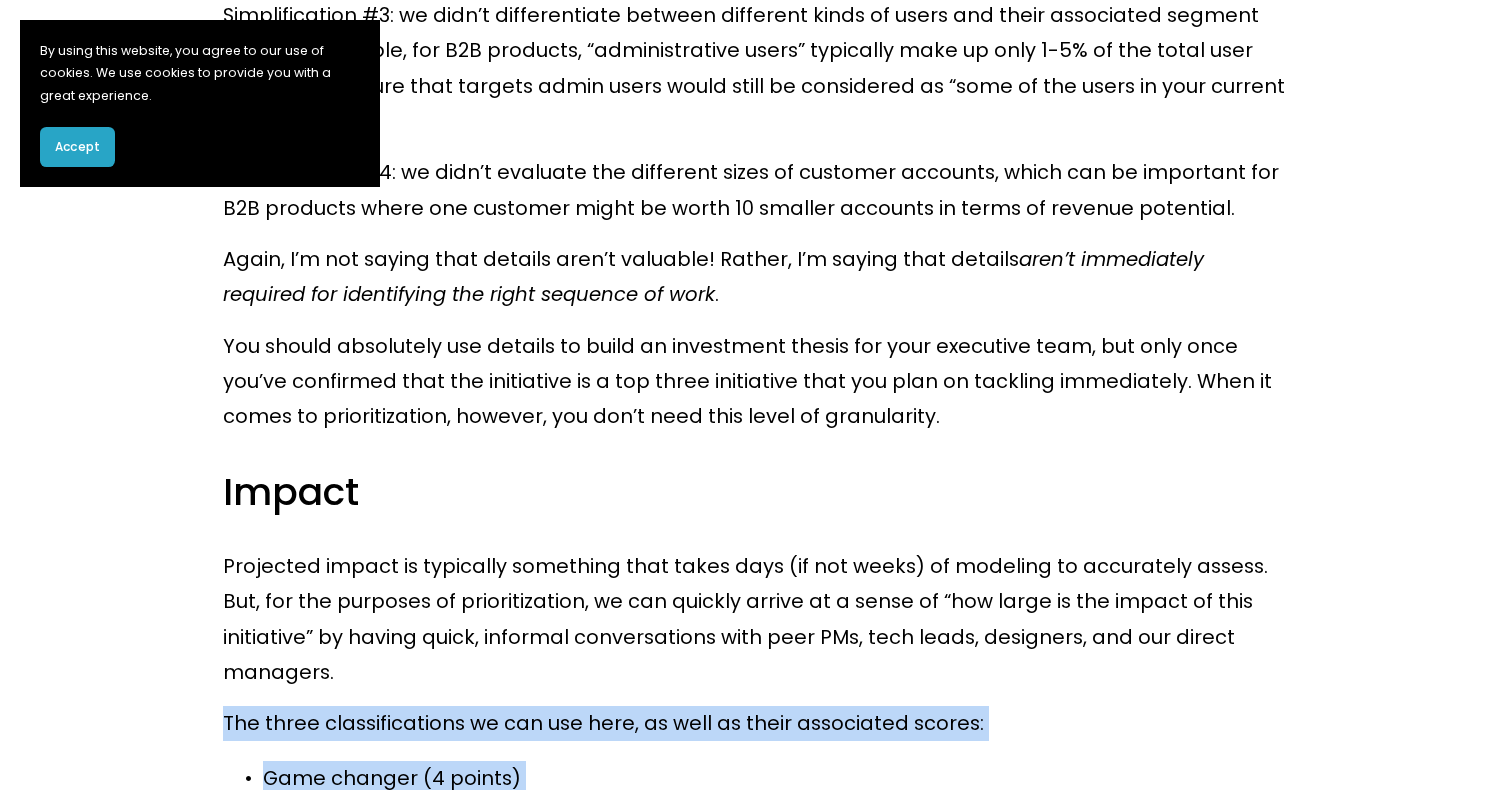 drag, startPoint x: 218, startPoint y: 515, endPoint x: 476, endPoint y: 647, distance: 289.80682 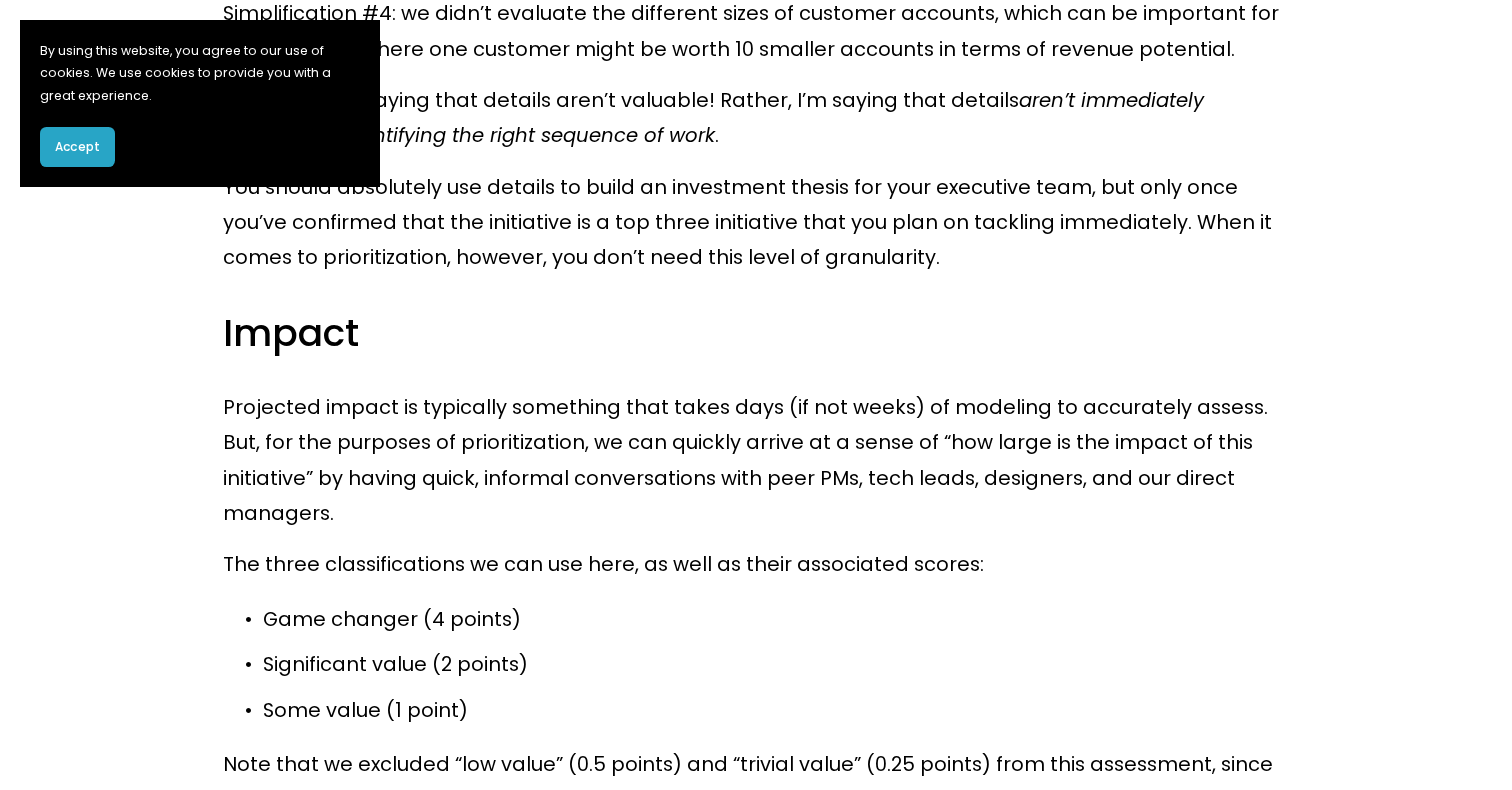 scroll, scrollTop: 9604, scrollLeft: 0, axis: vertical 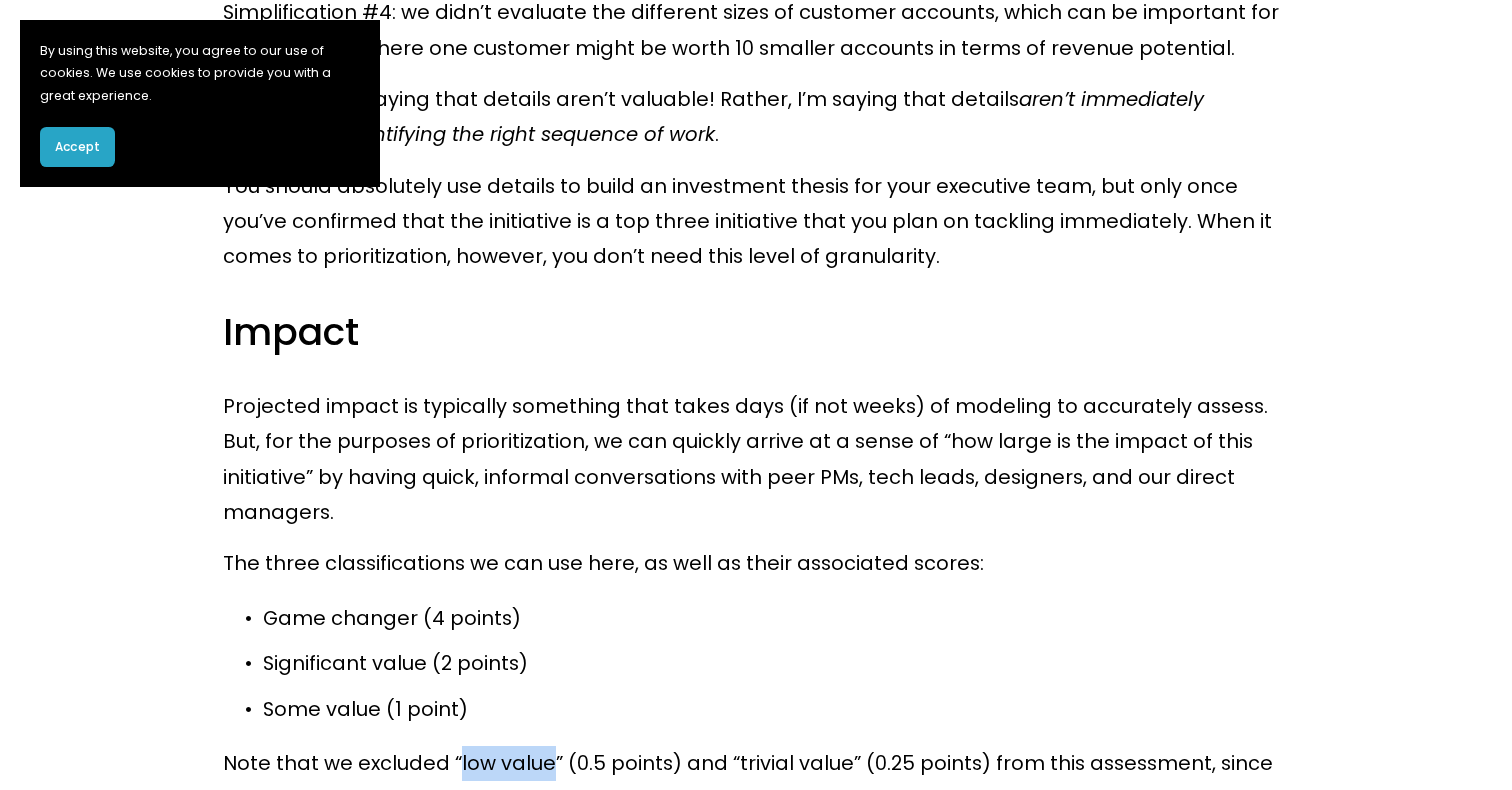drag, startPoint x: 456, startPoint y: 564, endPoint x: 542, endPoint y: 558, distance: 86.209045 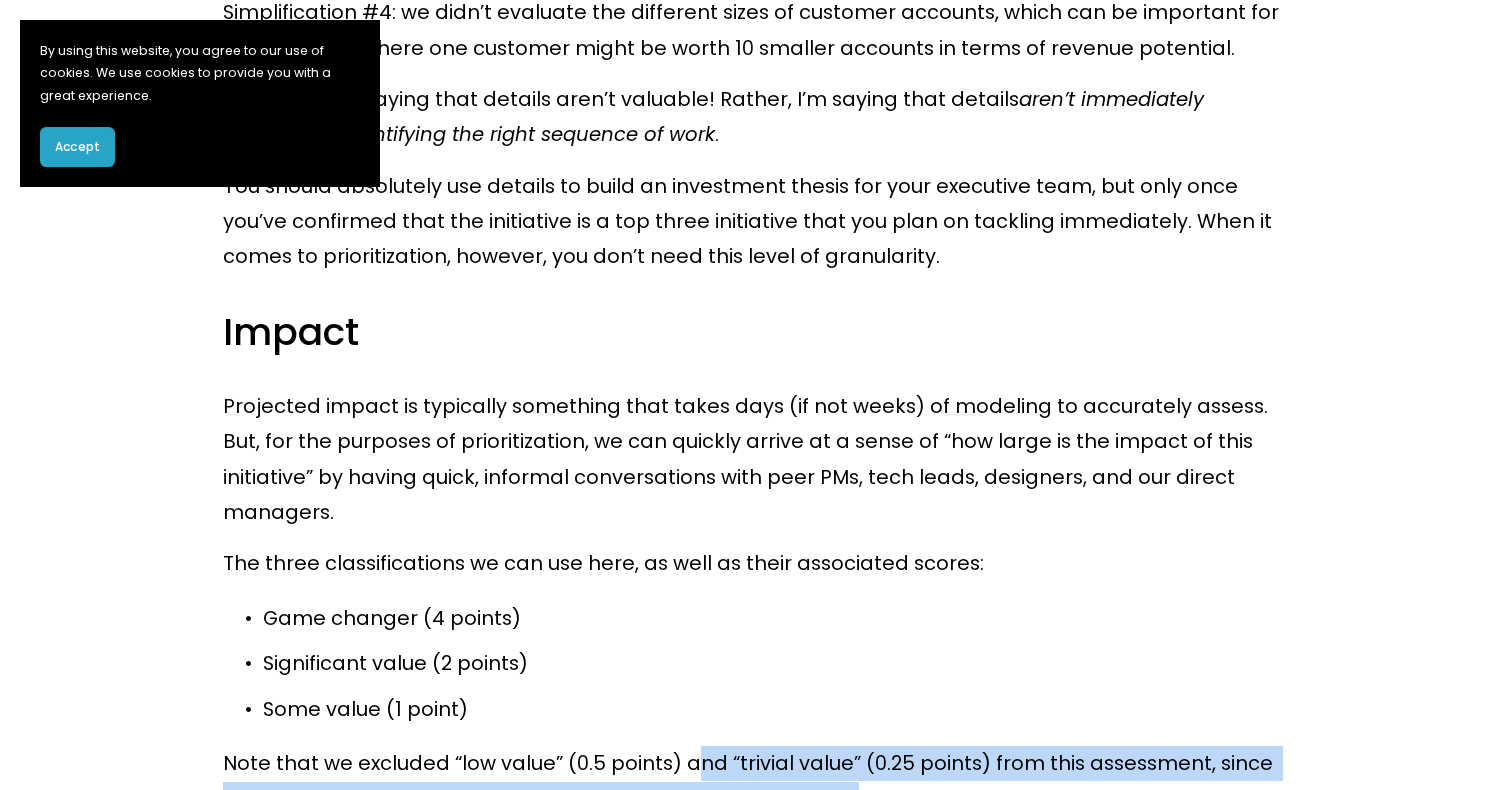 drag, startPoint x: 693, startPoint y: 545, endPoint x: 838, endPoint y: 582, distance: 149.64626 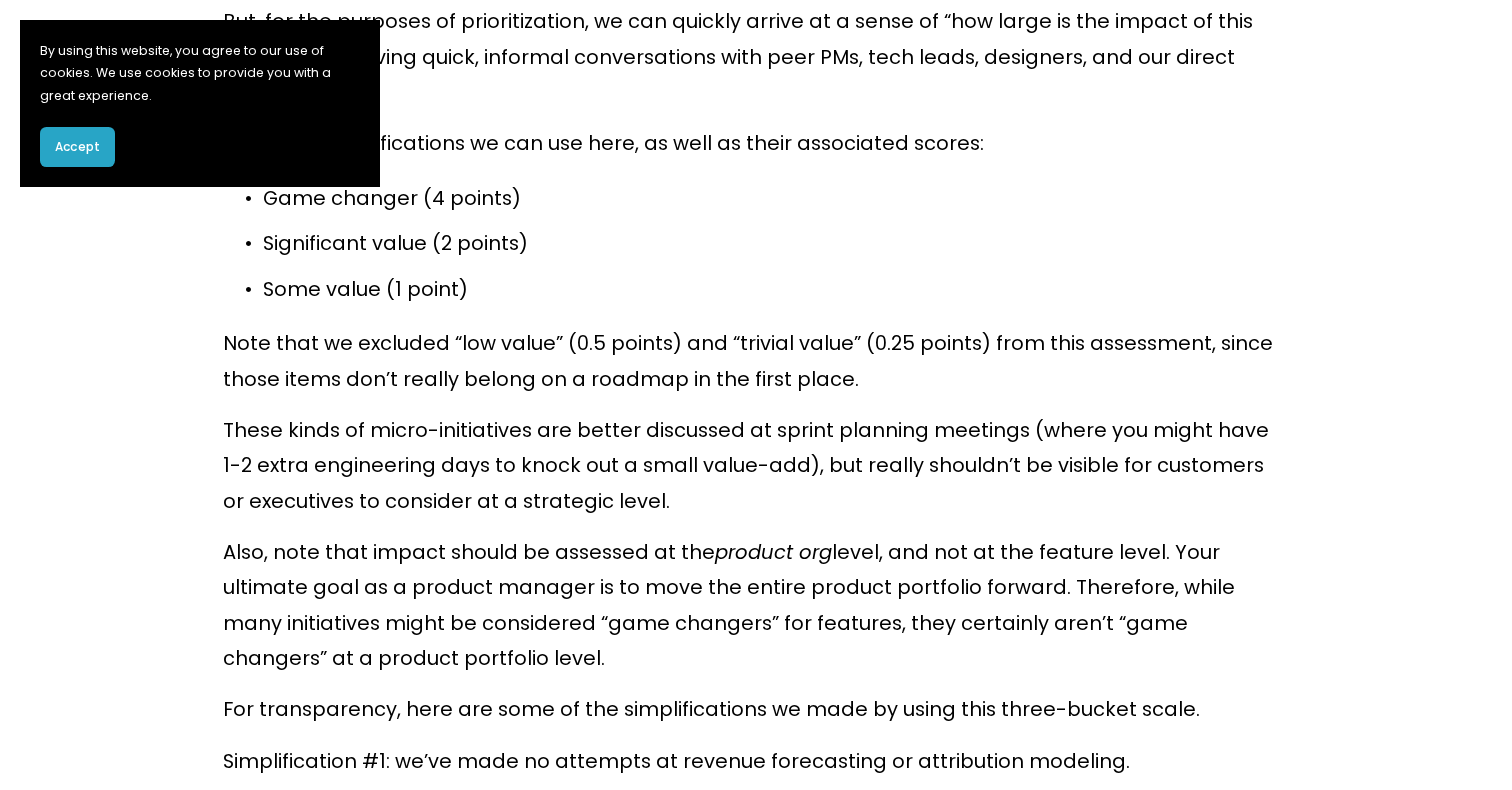 scroll, scrollTop: 10025, scrollLeft: 0, axis: vertical 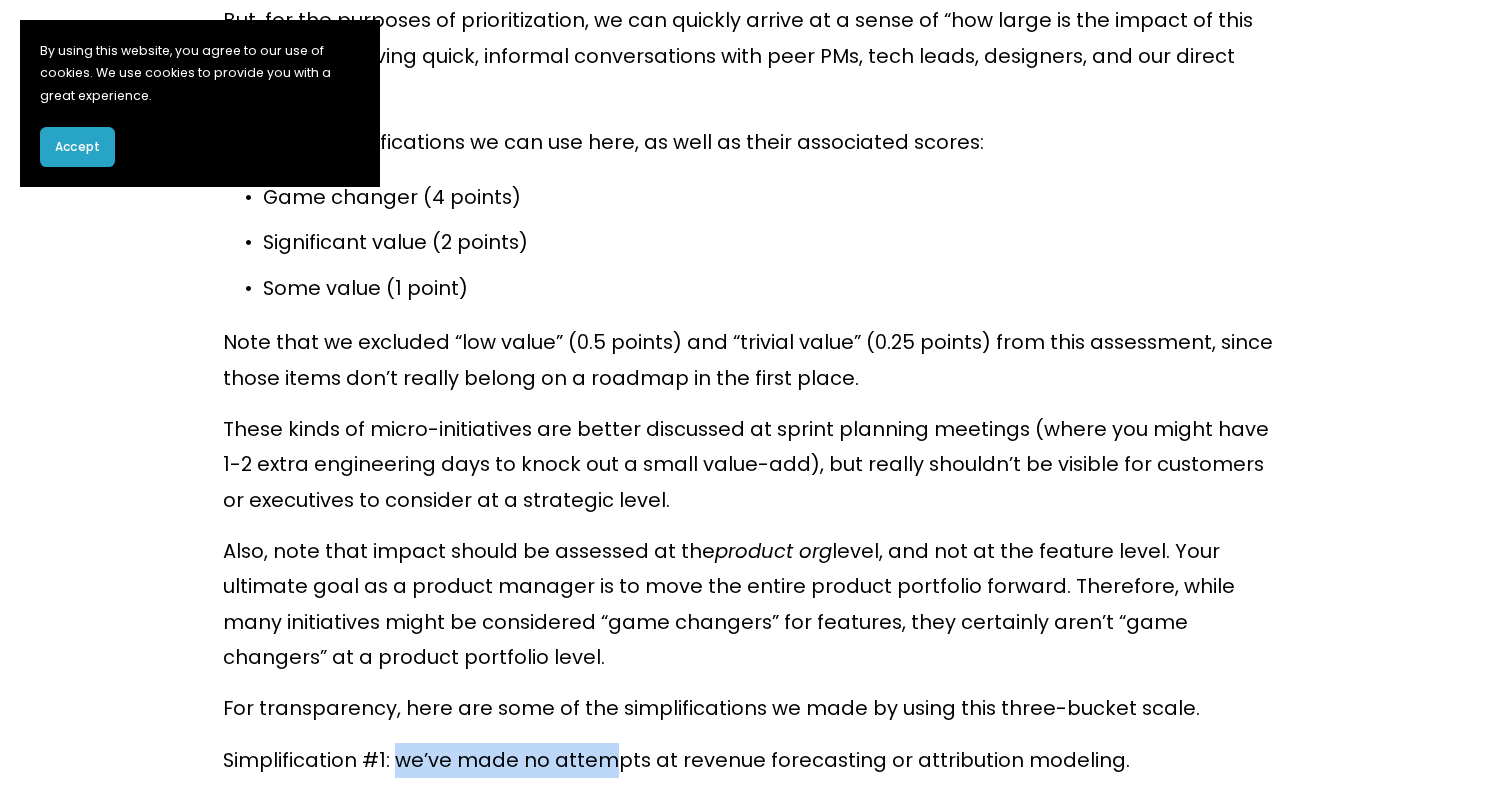 drag, startPoint x: 399, startPoint y: 558, endPoint x: 615, endPoint y: 543, distance: 216.5202 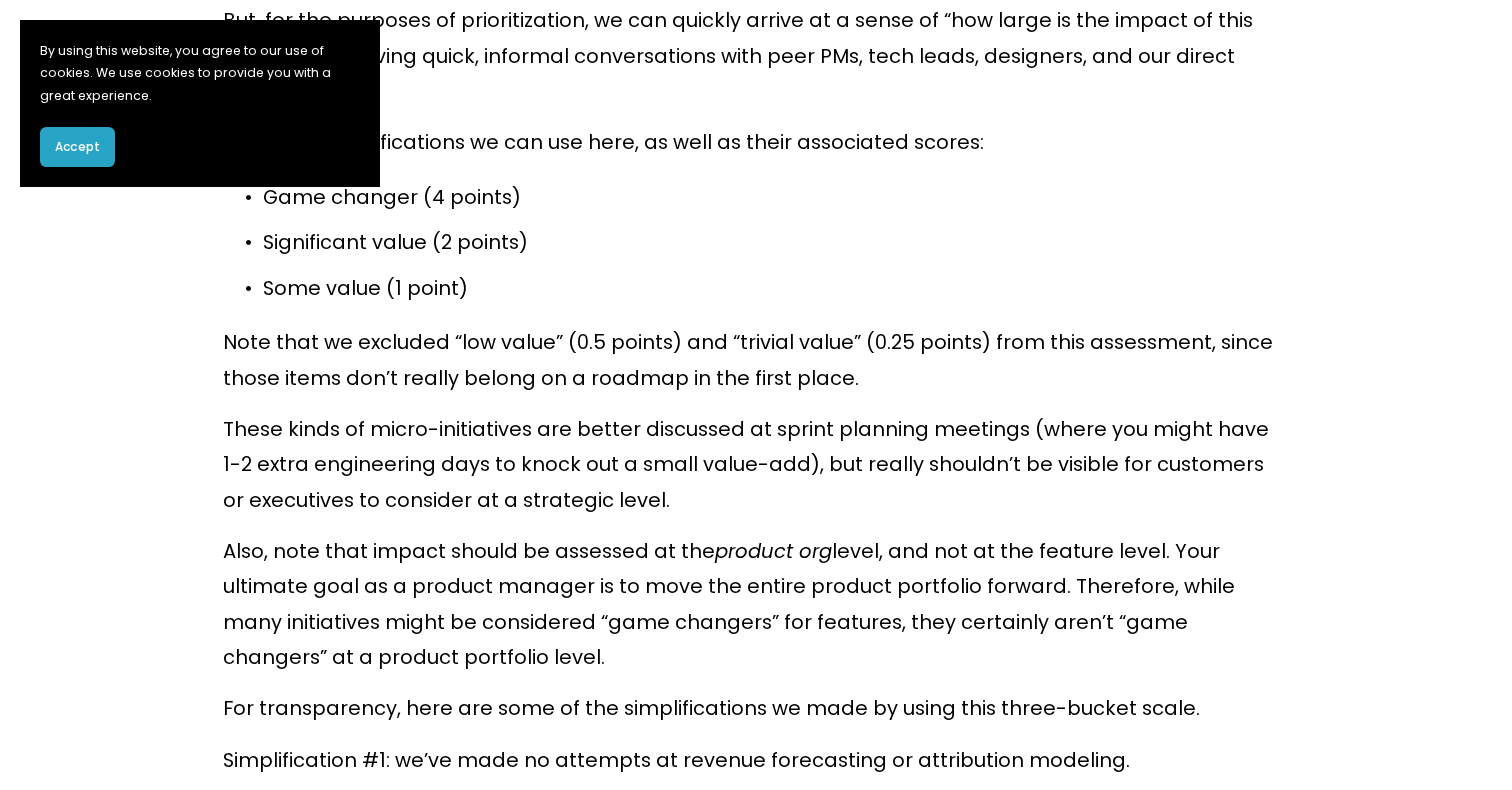 click on "Simplification #2: we haven’t broken out impact by customer segment or customer type." at bounding box center [756, 811] 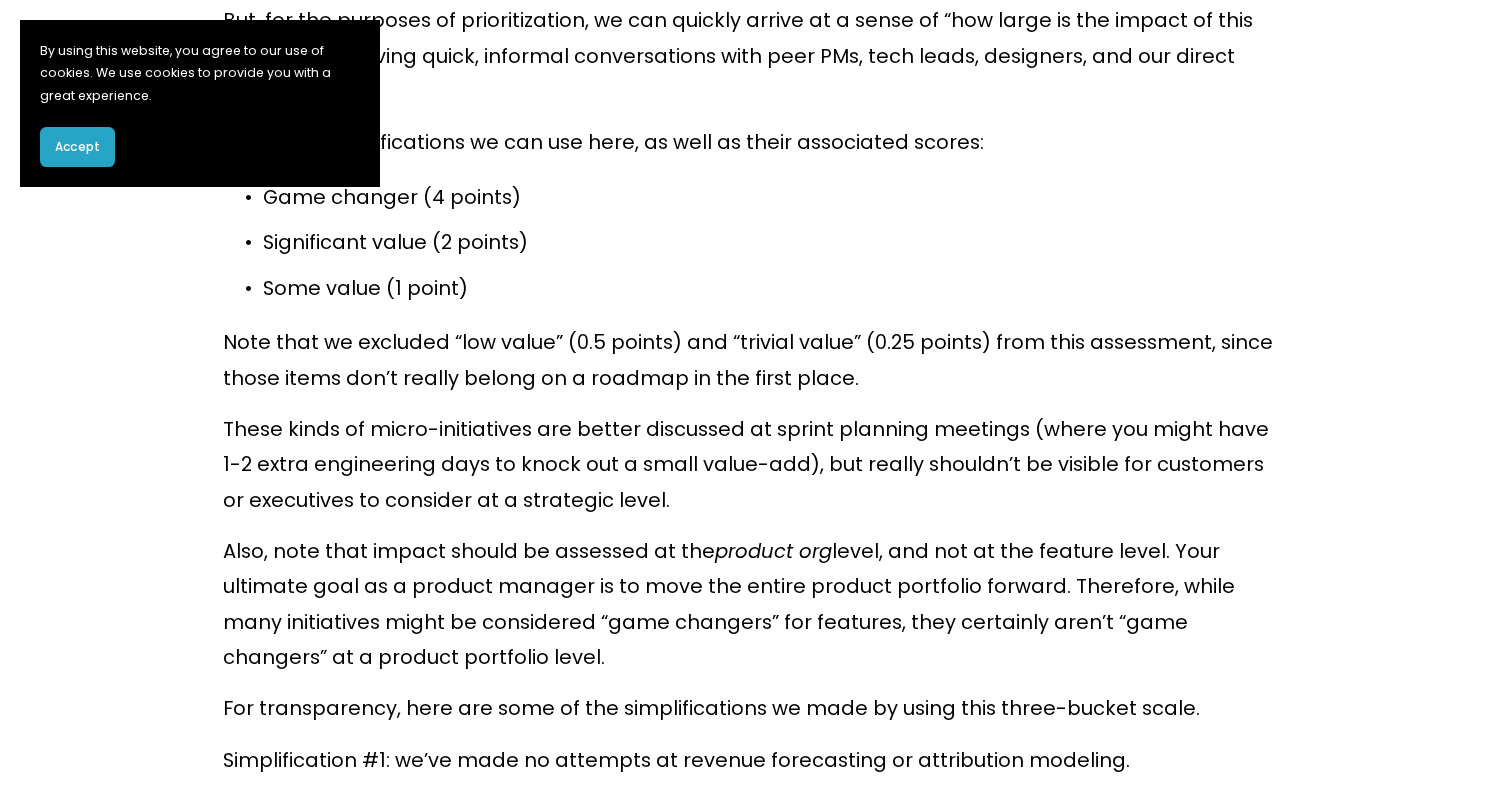 drag, startPoint x: 442, startPoint y: 604, endPoint x: 639, endPoint y: 606, distance: 197.01015 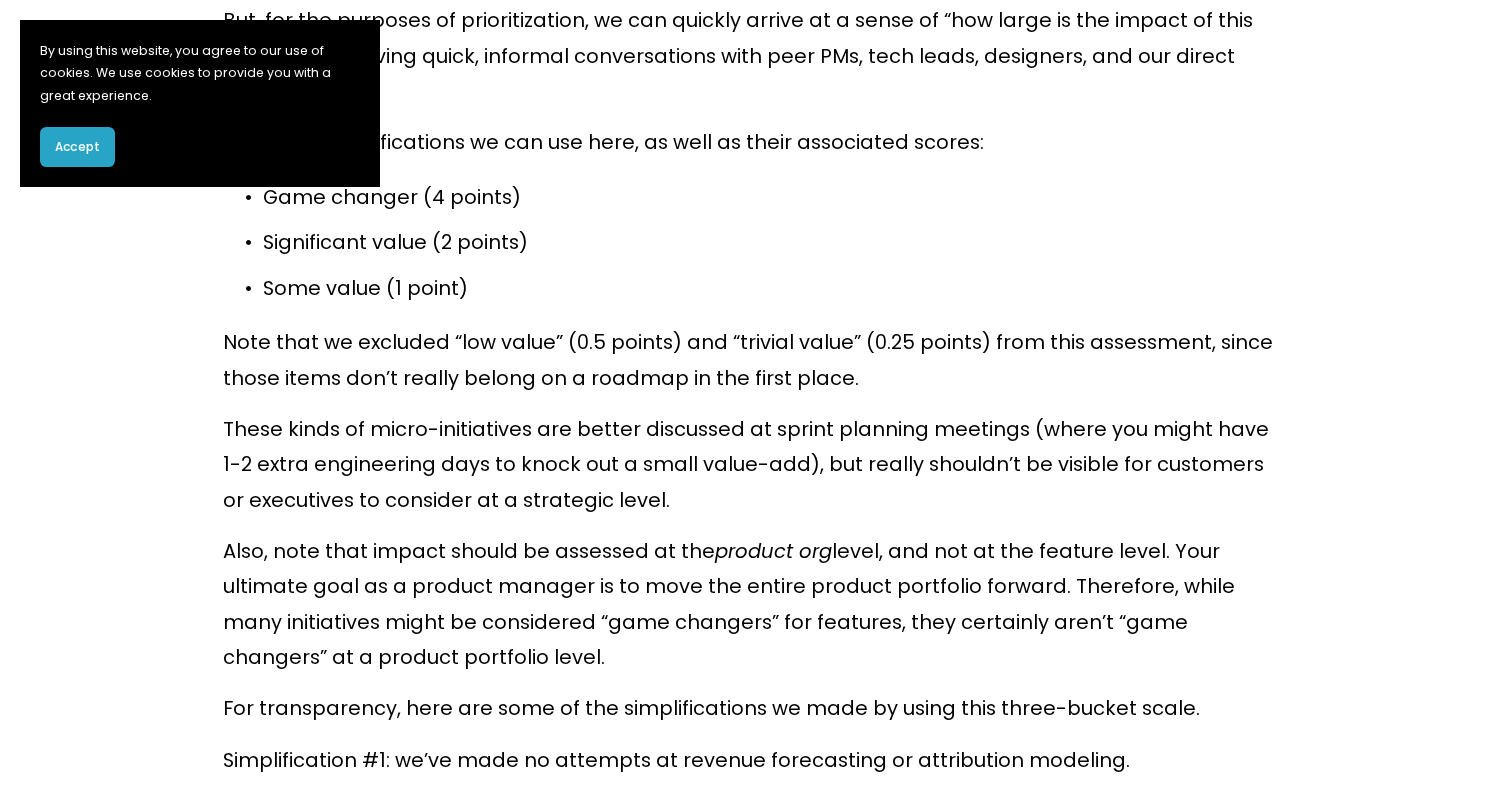 drag, startPoint x: 408, startPoint y: 653, endPoint x: 764, endPoint y: 658, distance: 356.03513 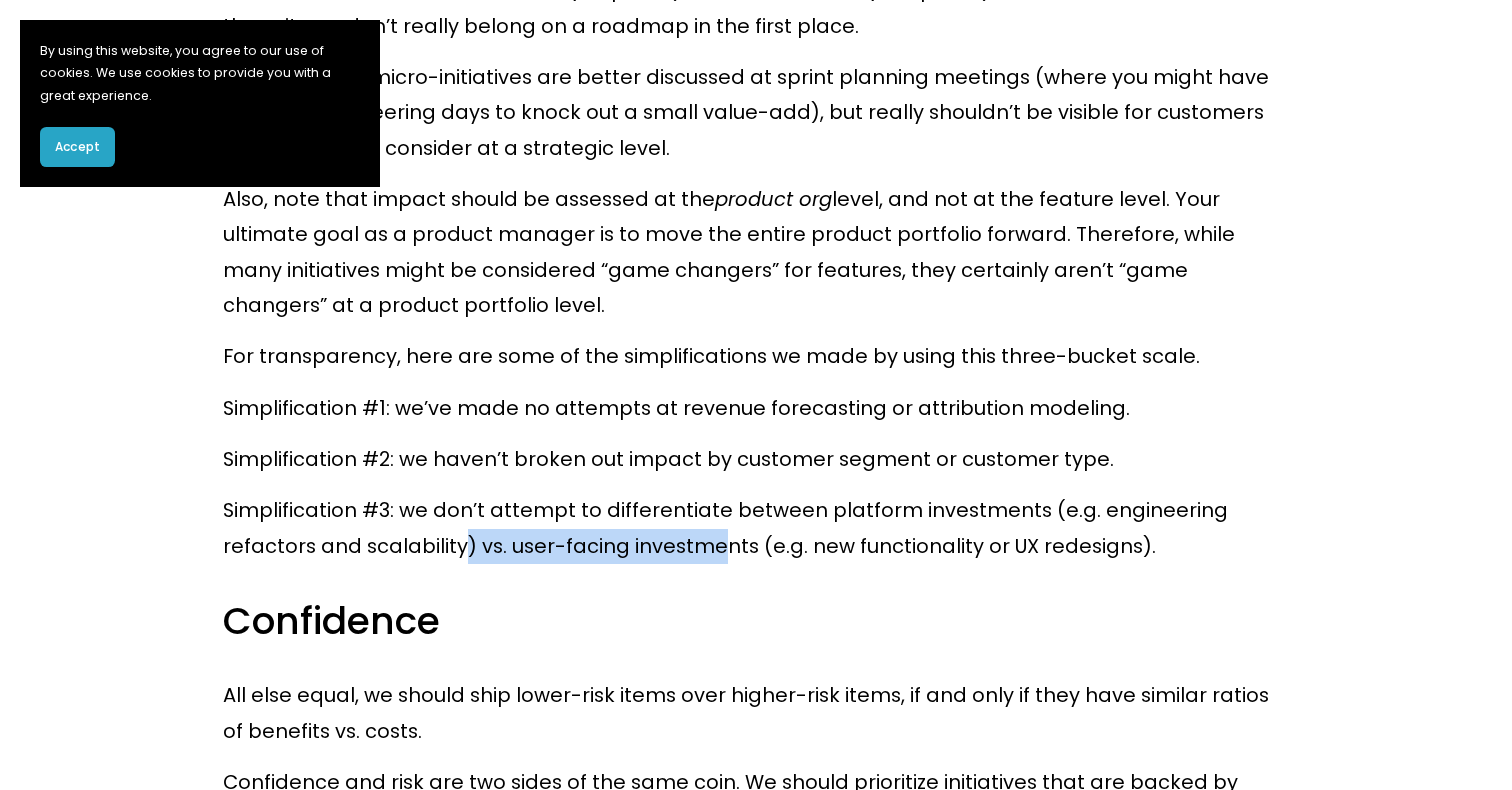 scroll, scrollTop: 10378, scrollLeft: 0, axis: vertical 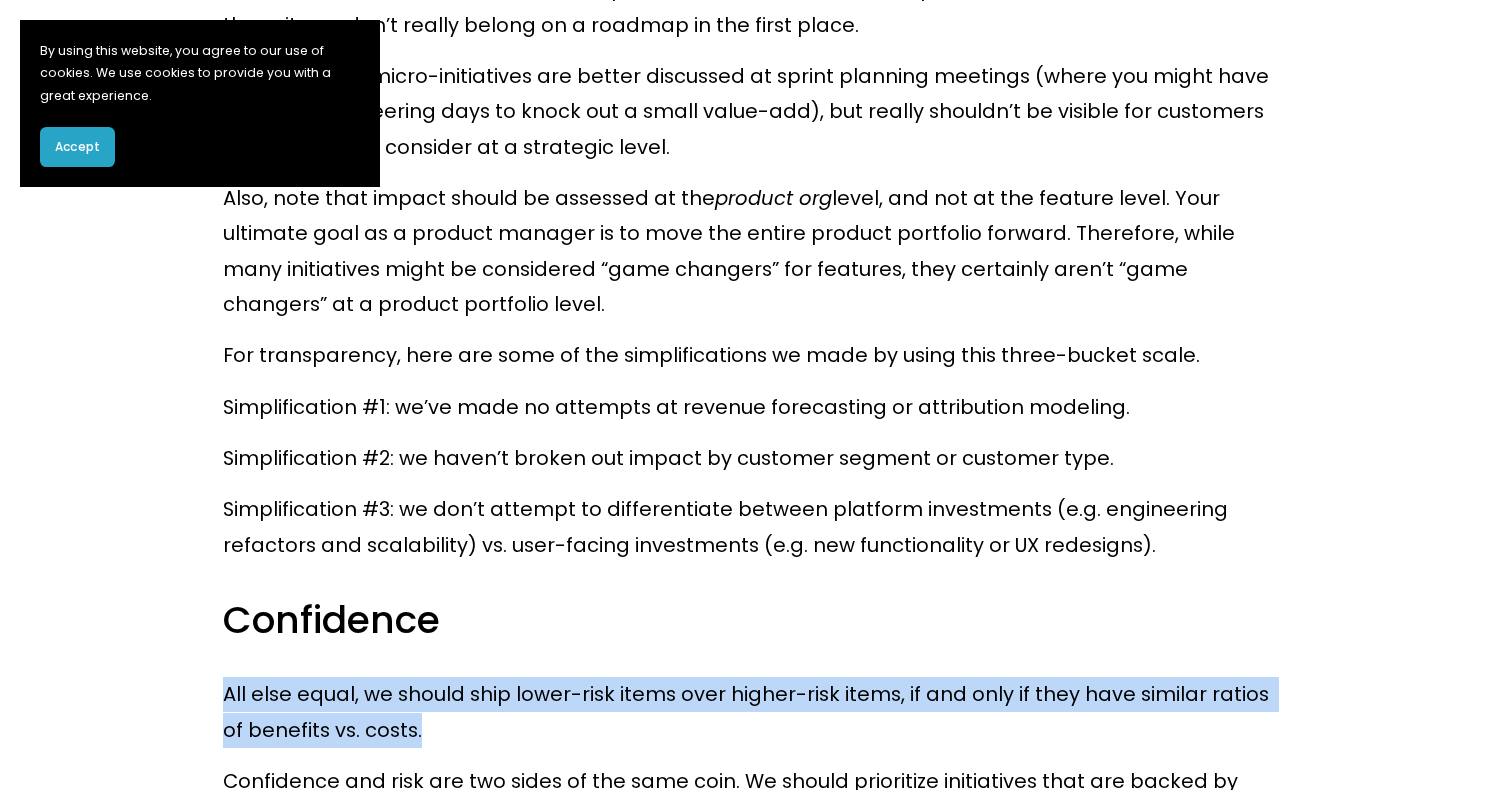 drag, startPoint x: 220, startPoint y: 487, endPoint x: 395, endPoint y: 519, distance: 177.90166 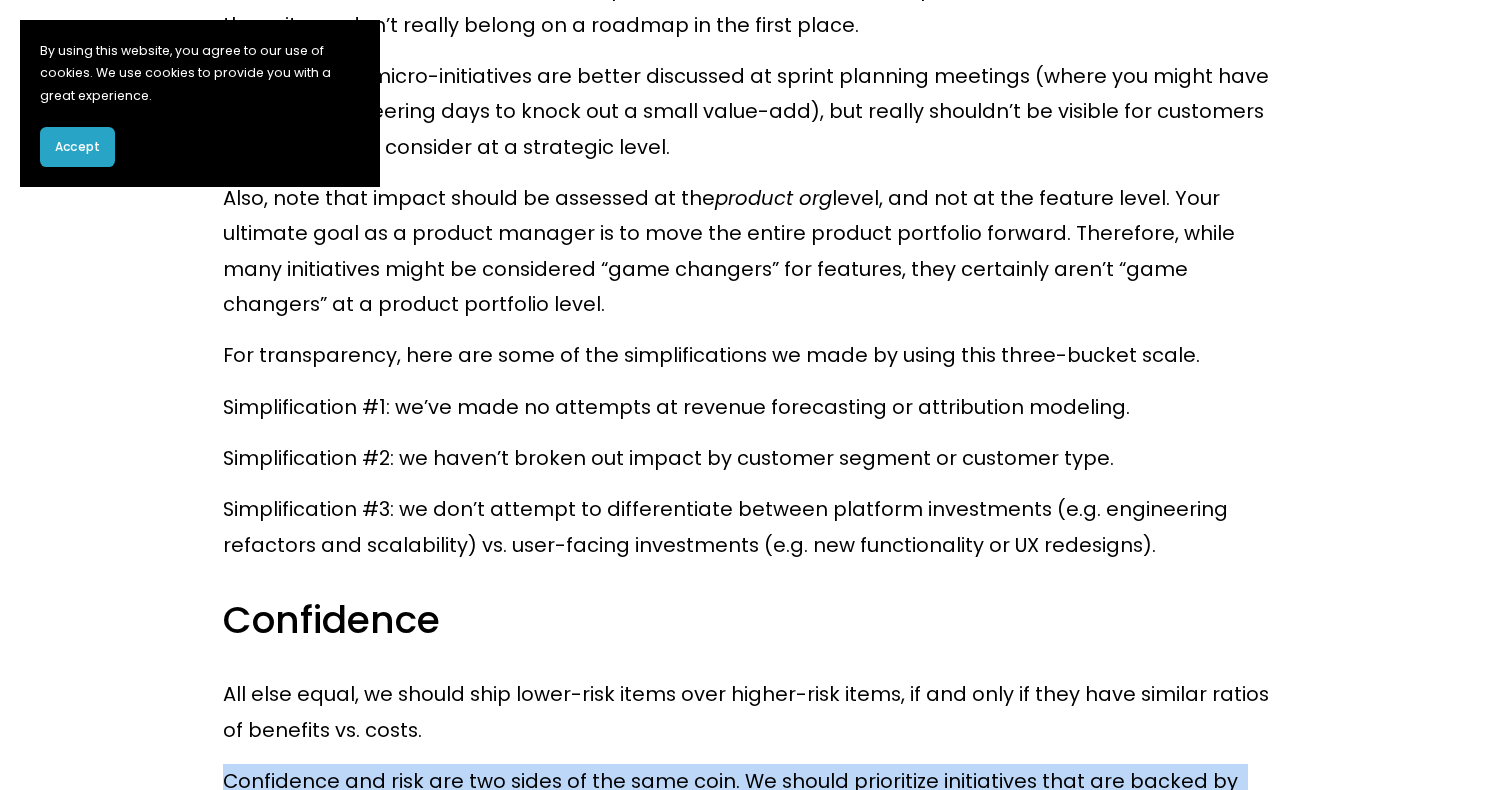 drag, startPoint x: 226, startPoint y: 569, endPoint x: 649, endPoint y: 608, distance: 424.79407 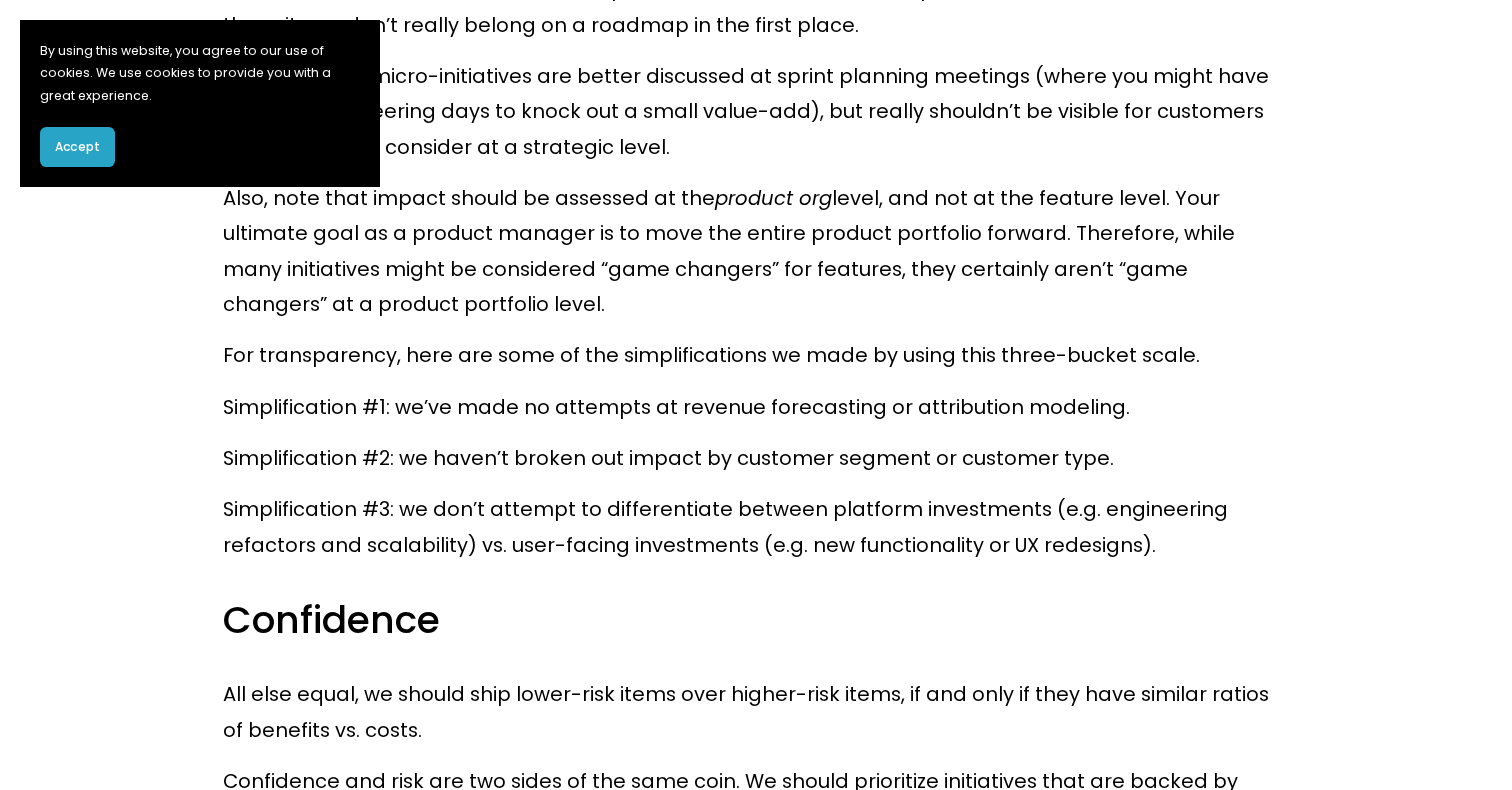 drag, startPoint x: 649, startPoint y: 608, endPoint x: 685, endPoint y: 632, distance: 43.266617 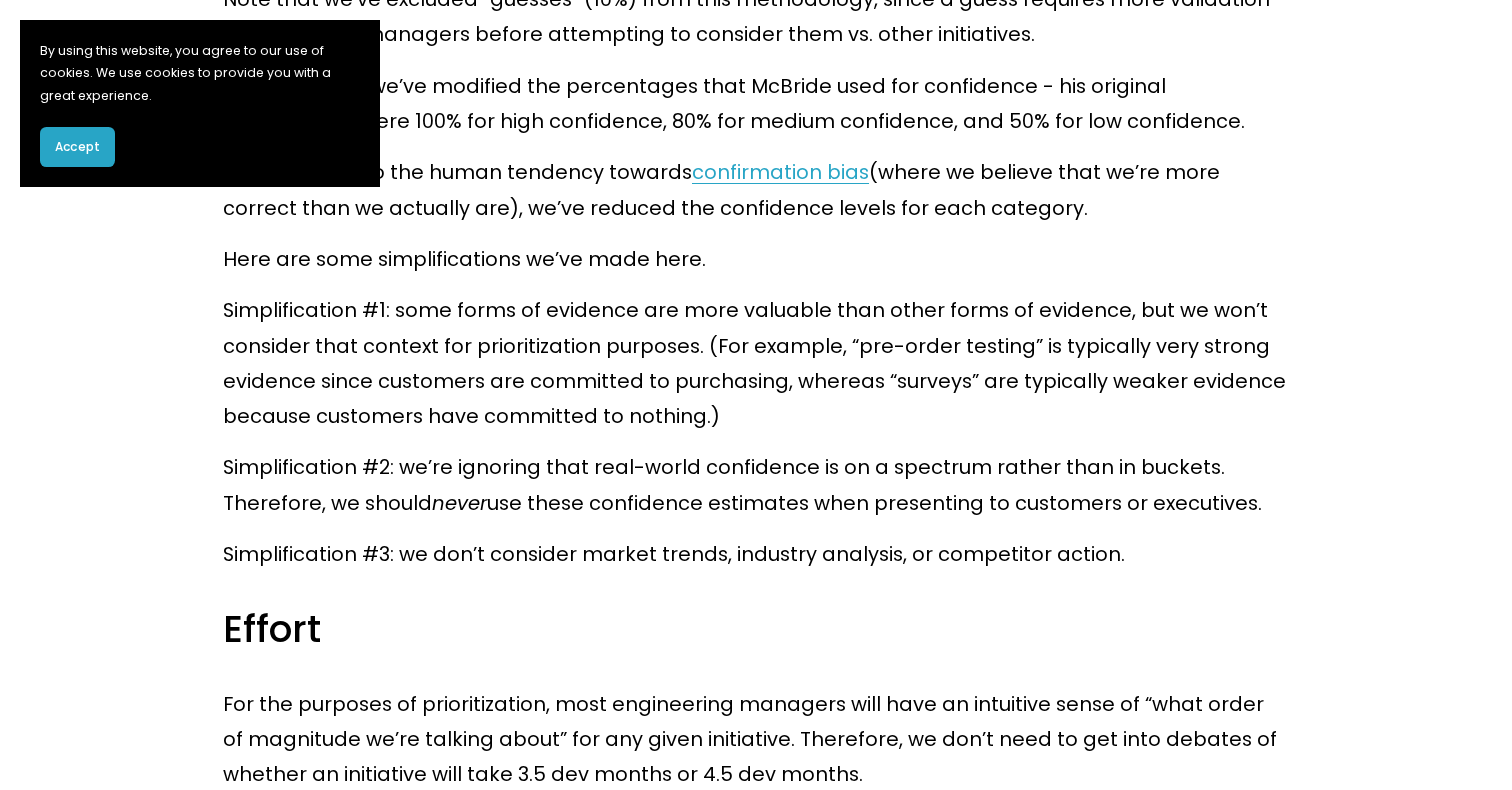 scroll, scrollTop: 11554, scrollLeft: 0, axis: vertical 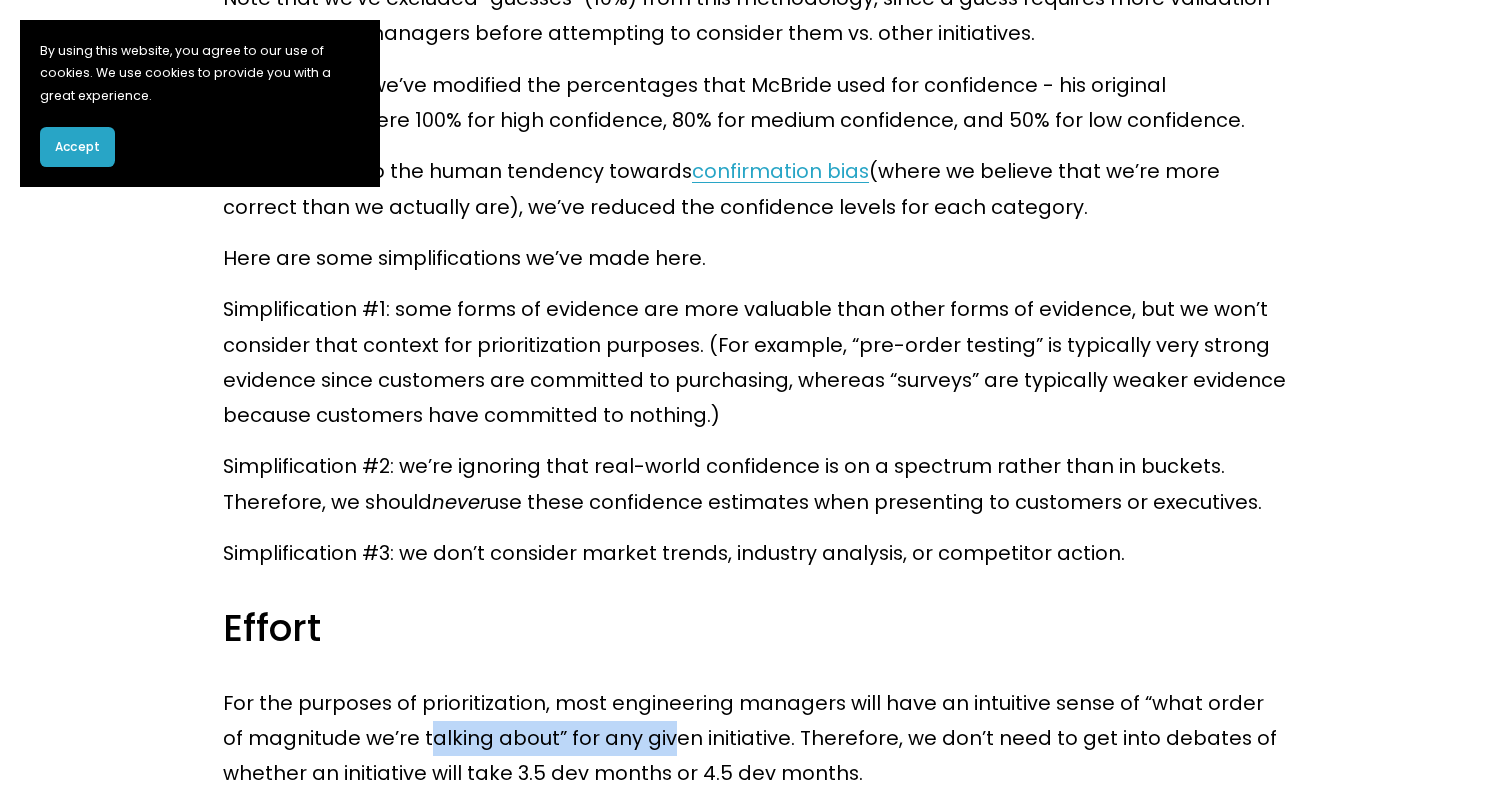 drag, startPoint x: 400, startPoint y: 515, endPoint x: 638, endPoint y: 522, distance: 238.10292 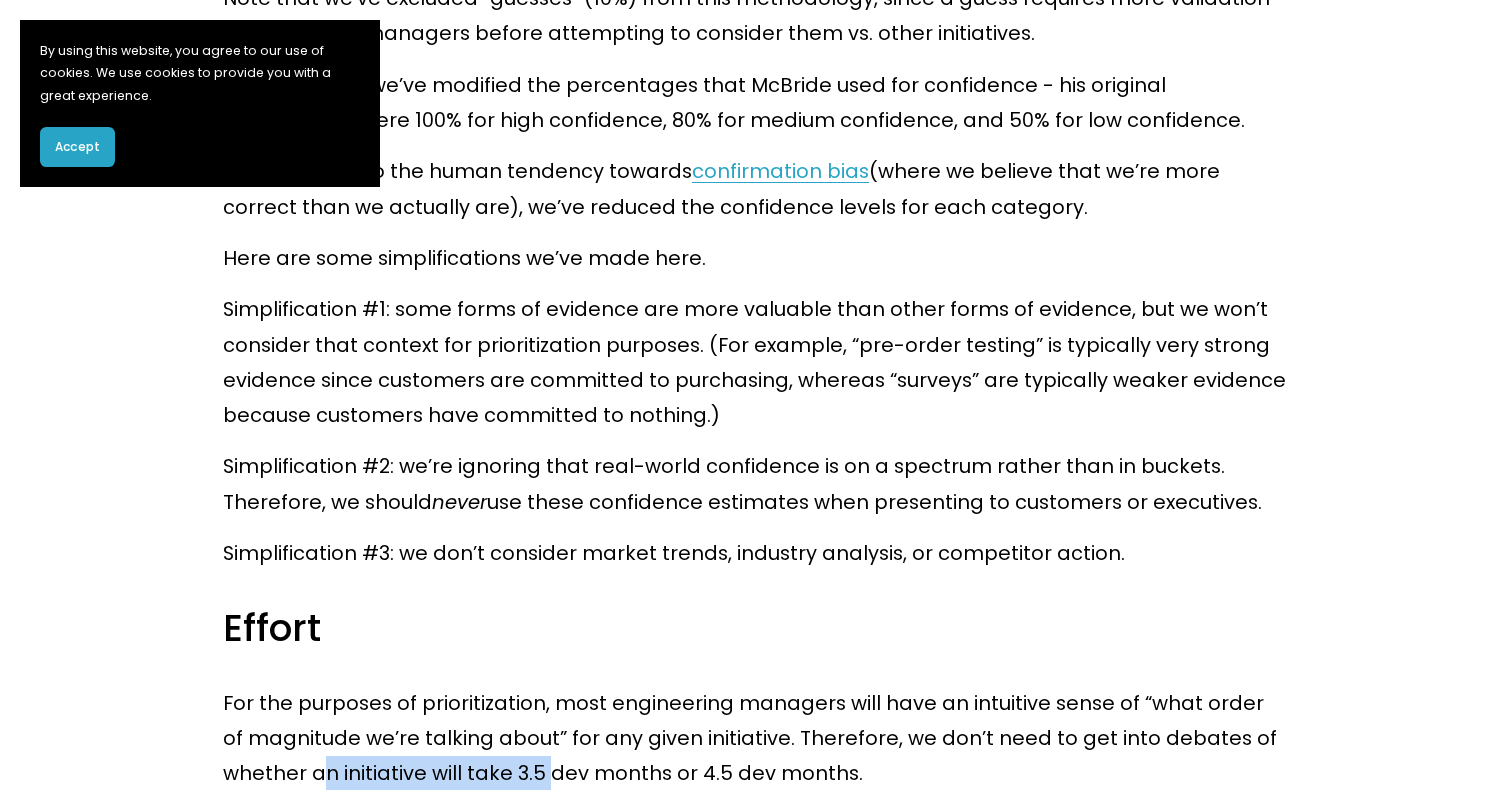 drag, startPoint x: 317, startPoint y: 566, endPoint x: 546, endPoint y: 565, distance: 229.00218 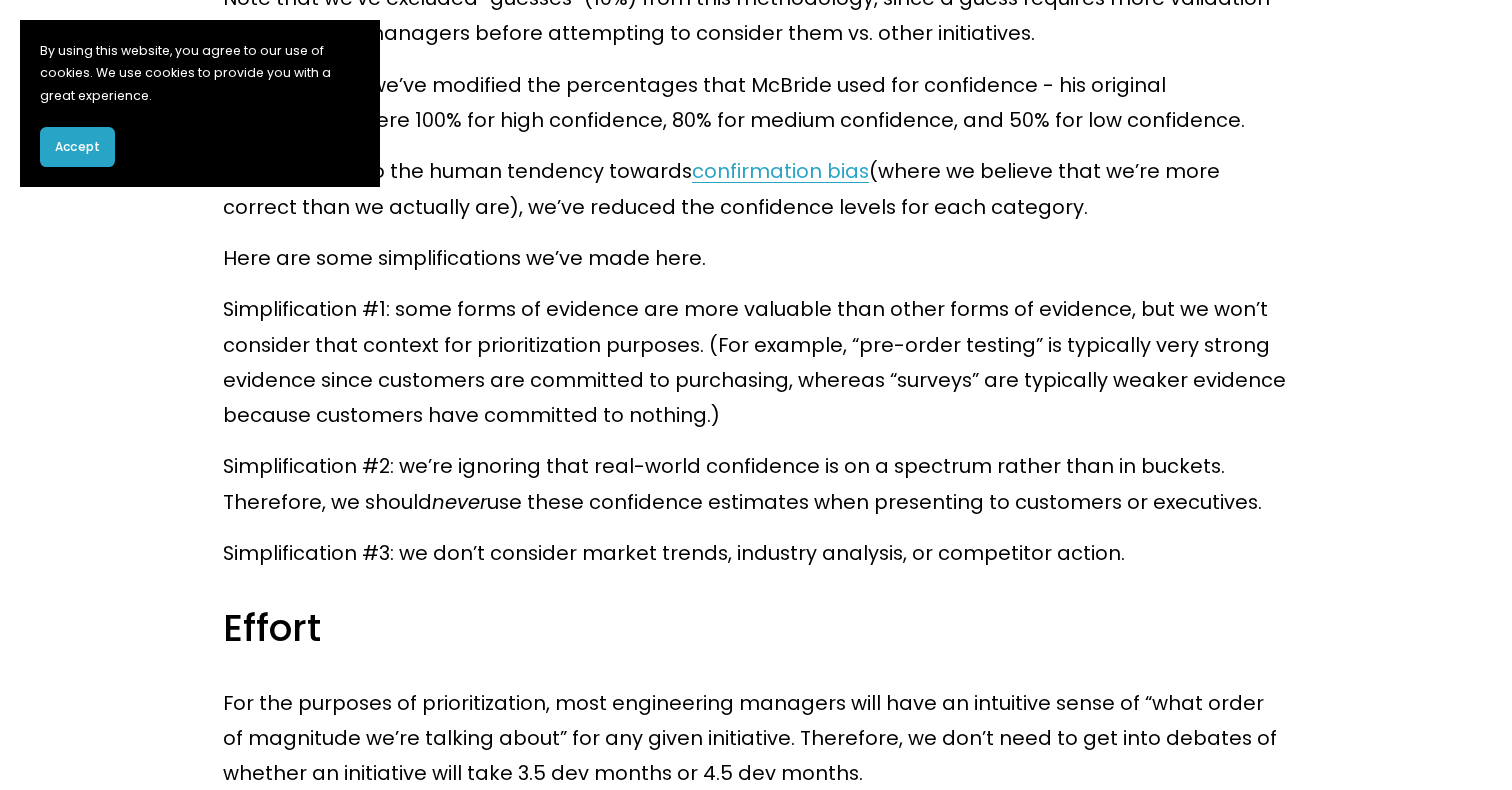 drag, startPoint x: 259, startPoint y: 623, endPoint x: 353, endPoint y: 755, distance: 162.04938 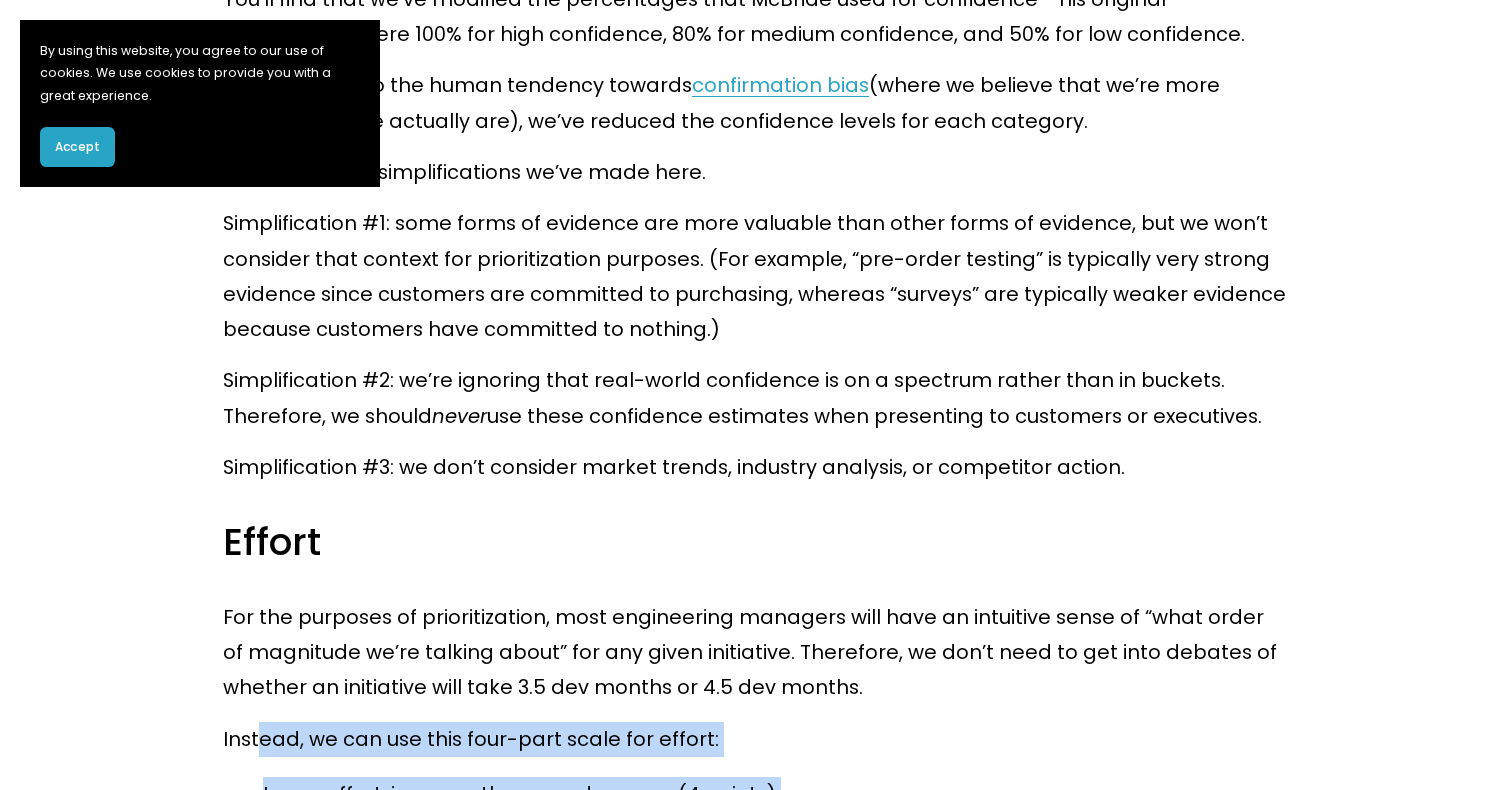 scroll, scrollTop: 11650, scrollLeft: 0, axis: vertical 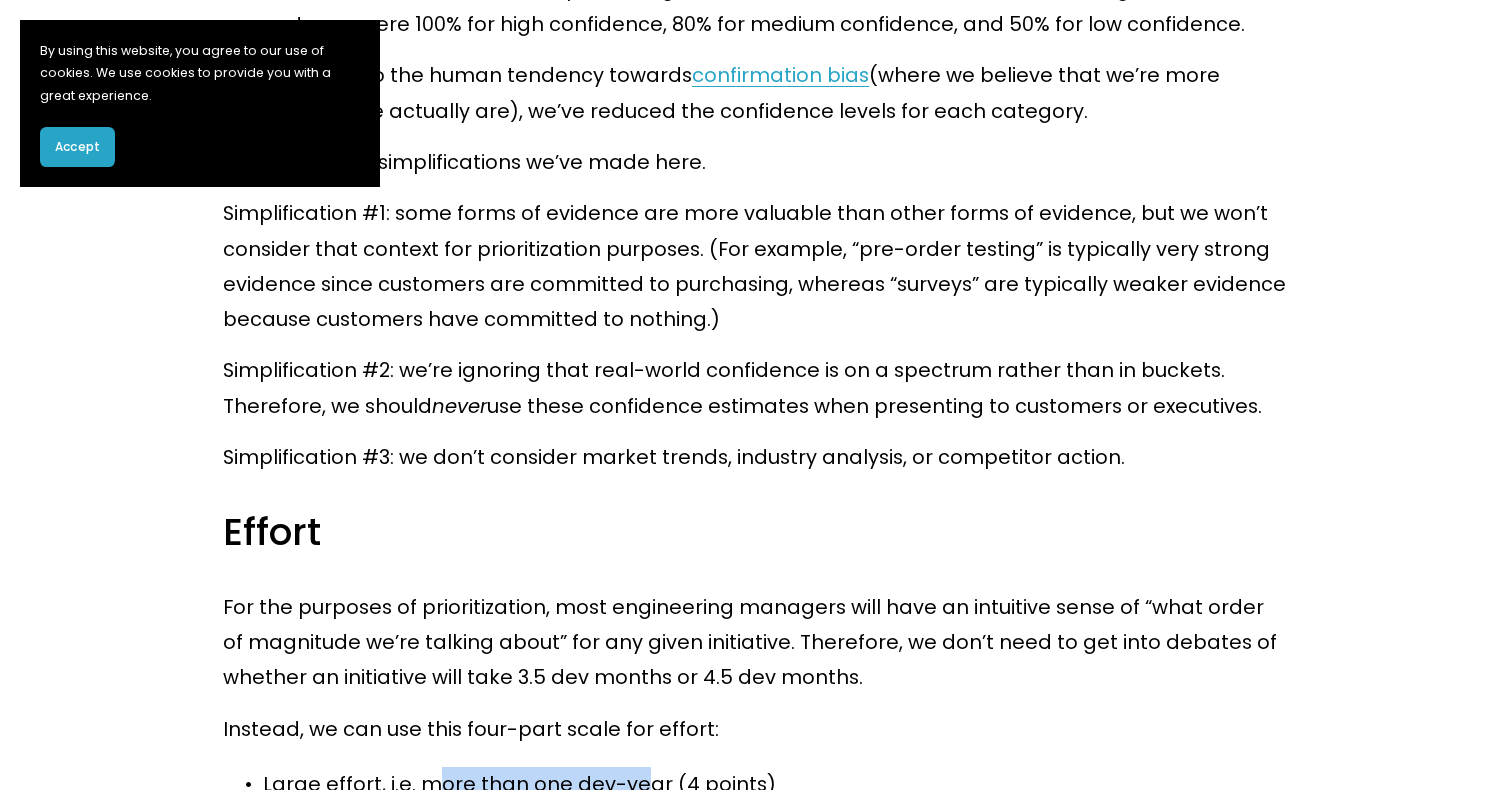 drag, startPoint x: 433, startPoint y: 571, endPoint x: 630, endPoint y: 581, distance: 197.25365 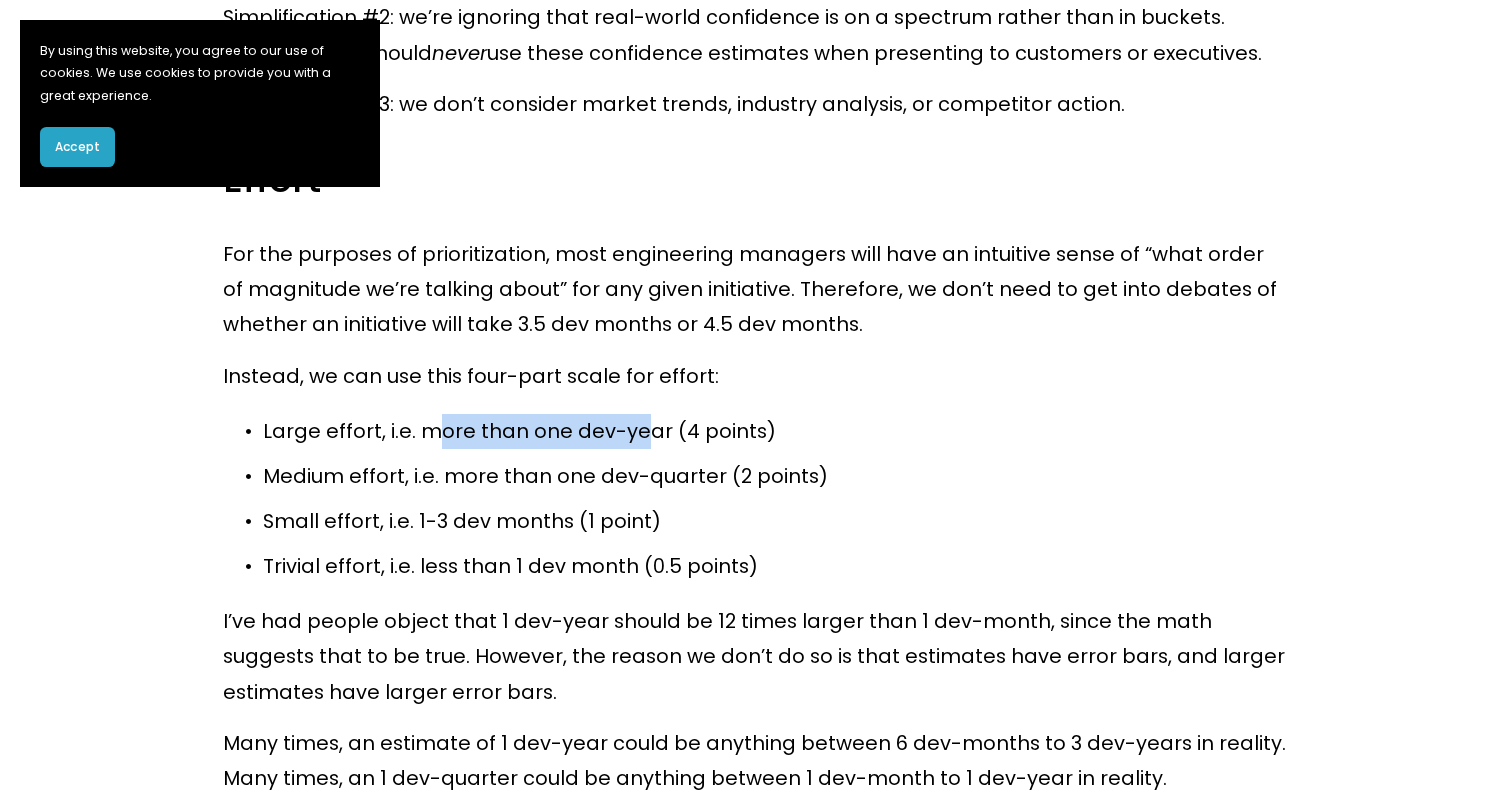 scroll, scrollTop: 12005, scrollLeft: 0, axis: vertical 